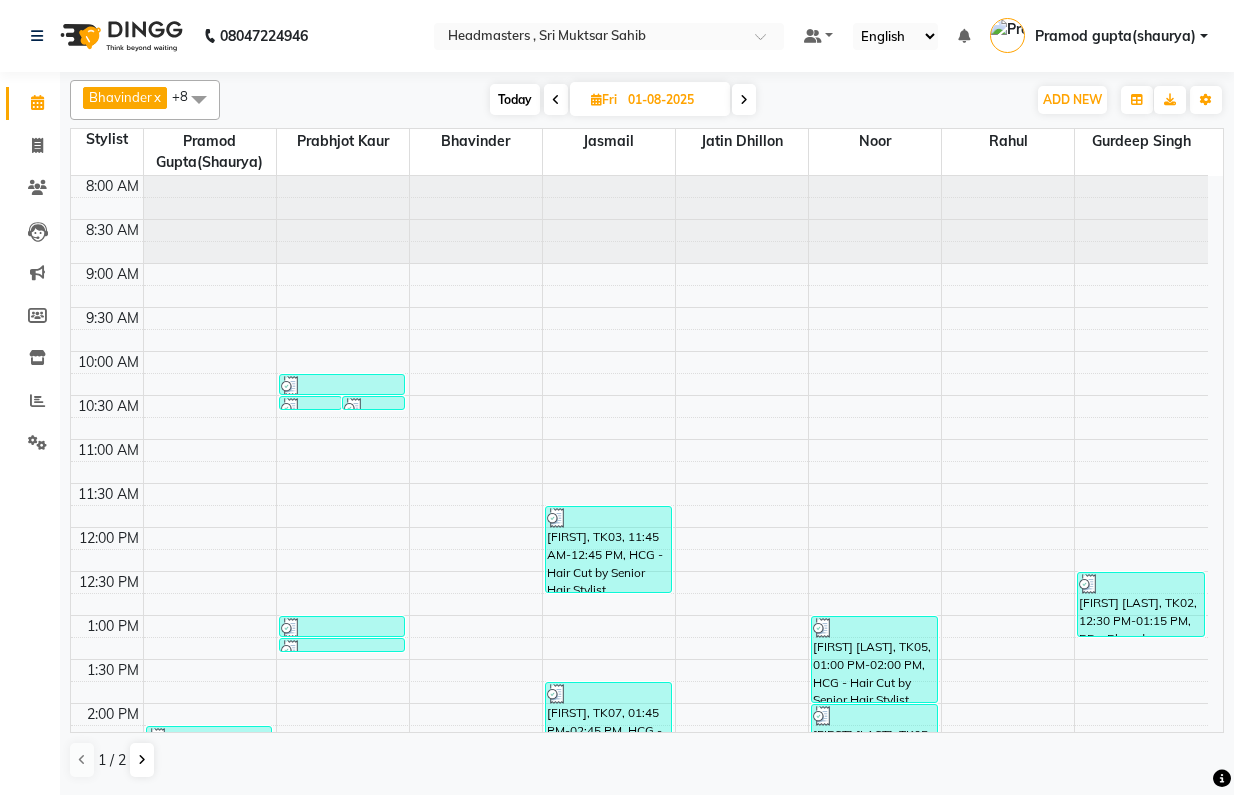 scroll, scrollTop: 0, scrollLeft: 0, axis: both 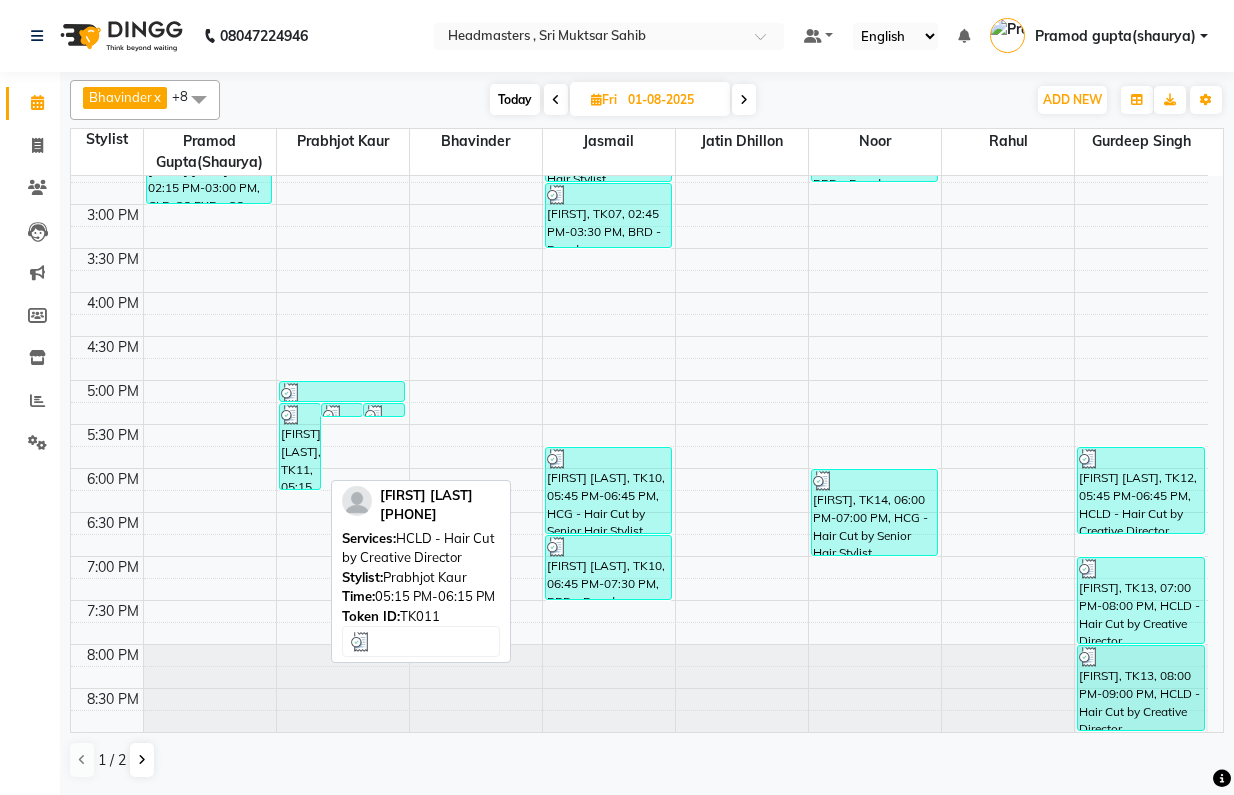 click on "[FIRST] [LAST], TK11, 05:15 PM-06:15 PM, HCLD - Hair Cut by Creative Director" at bounding box center (300, 446) 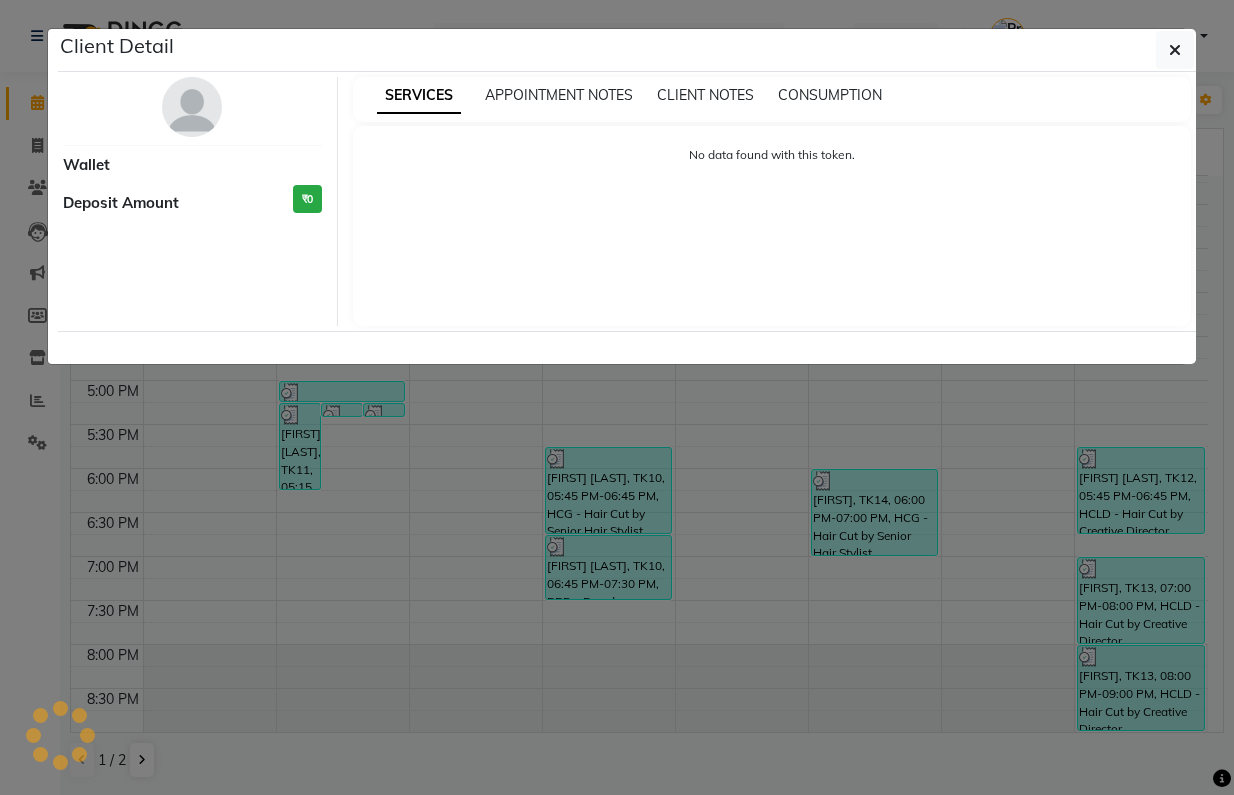 select on "3" 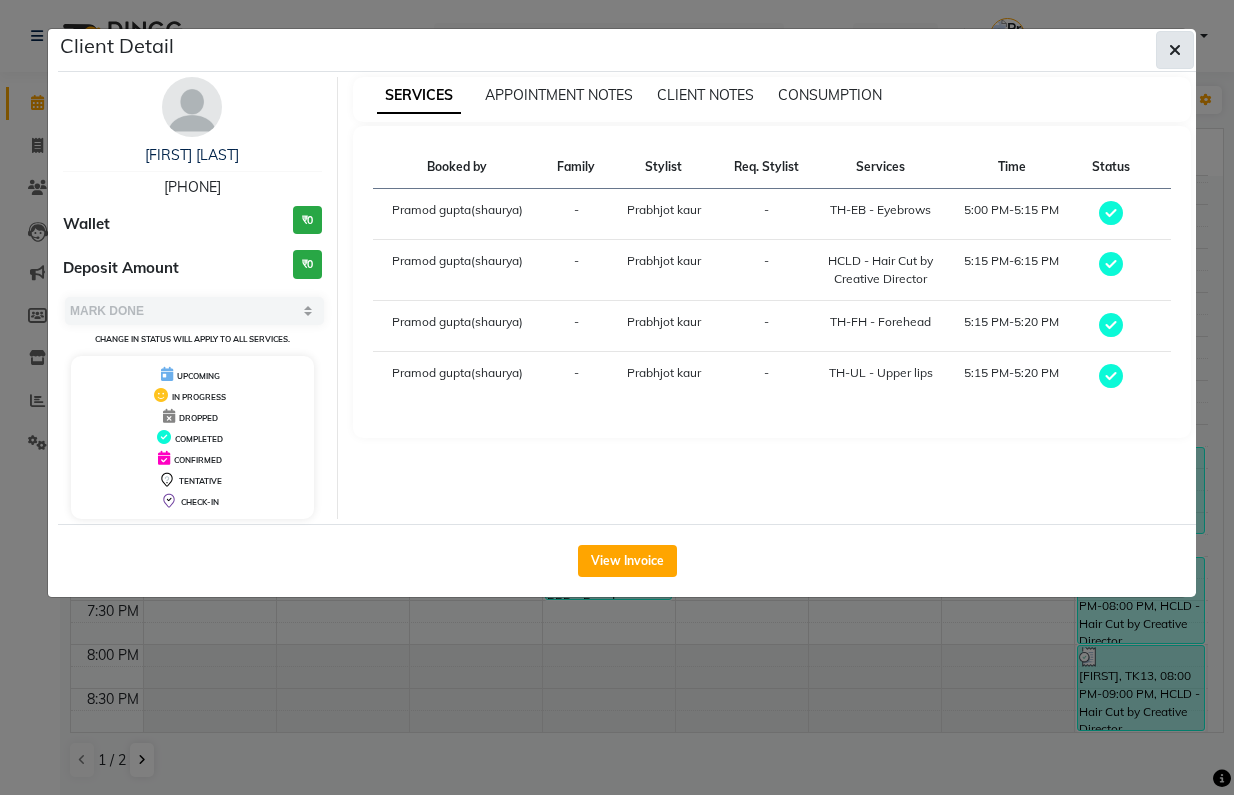 click 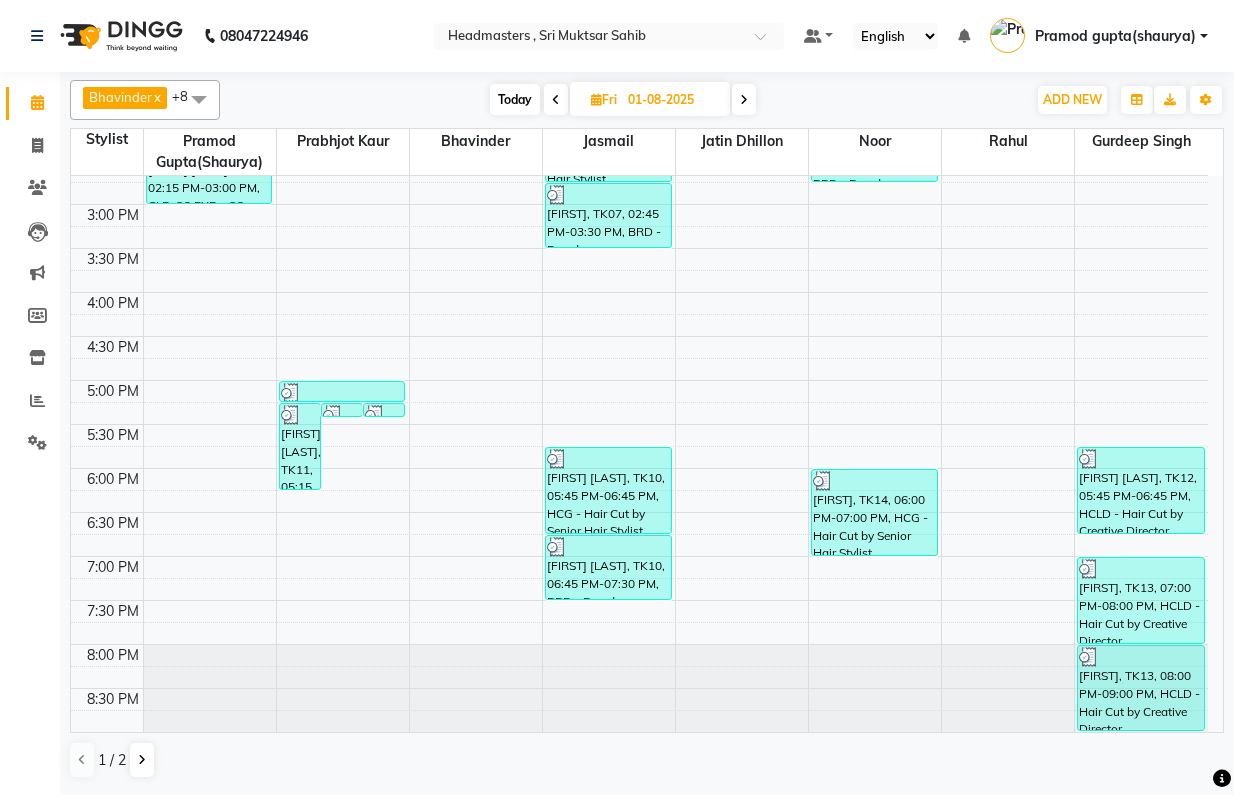 click at bounding box center [744, 100] 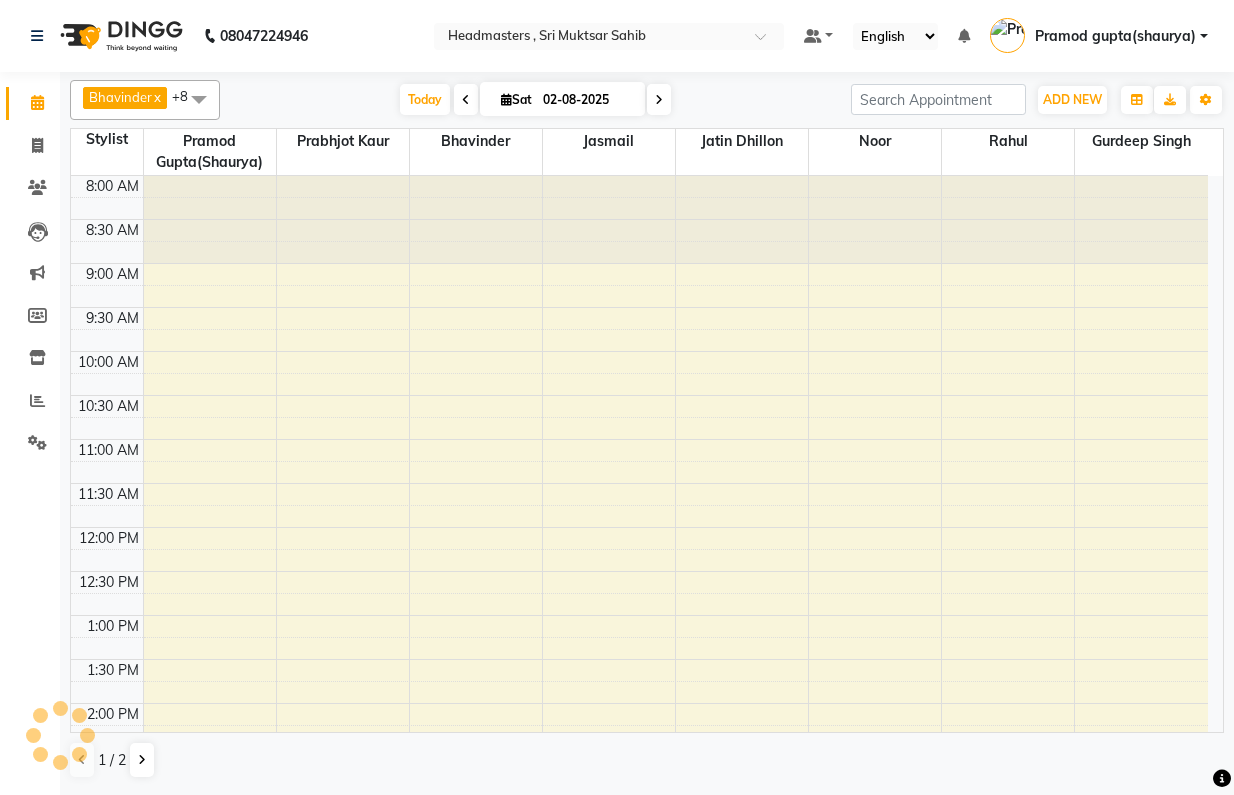 scroll, scrollTop: 587, scrollLeft: 0, axis: vertical 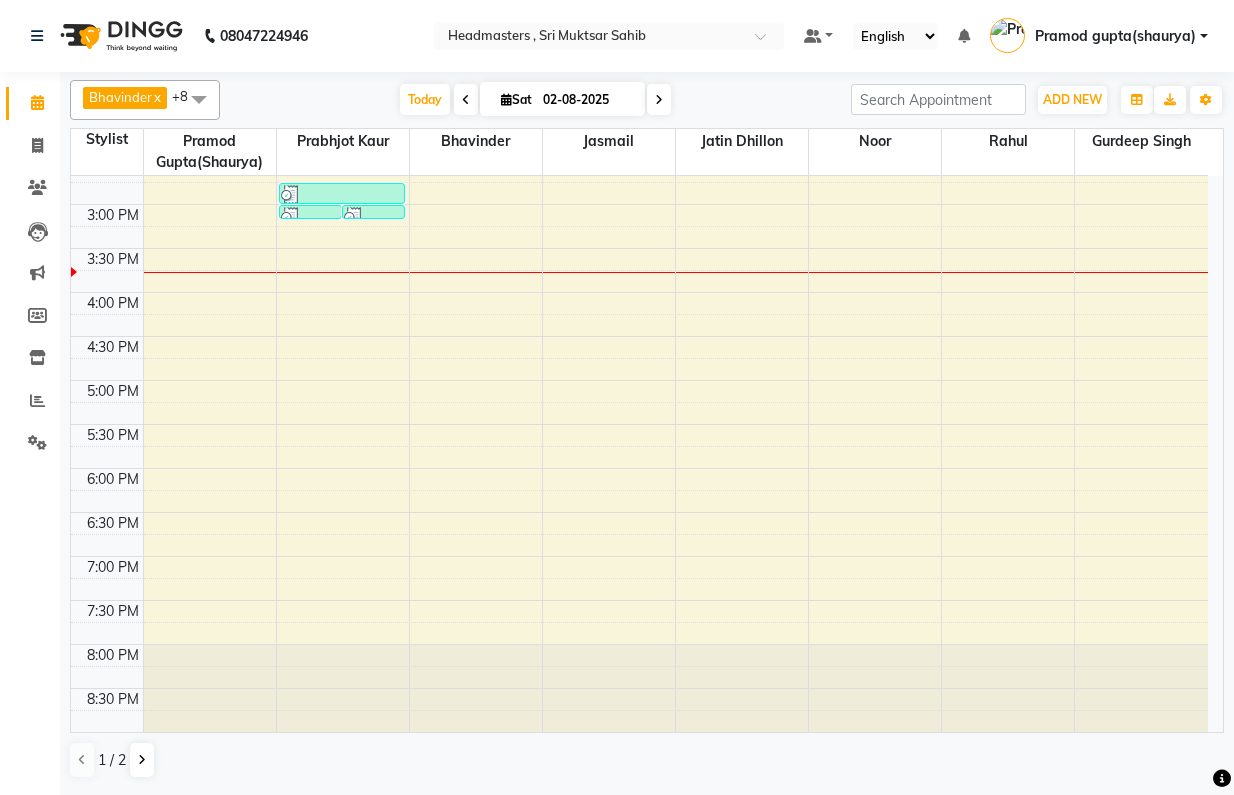 click at bounding box center (466, 99) 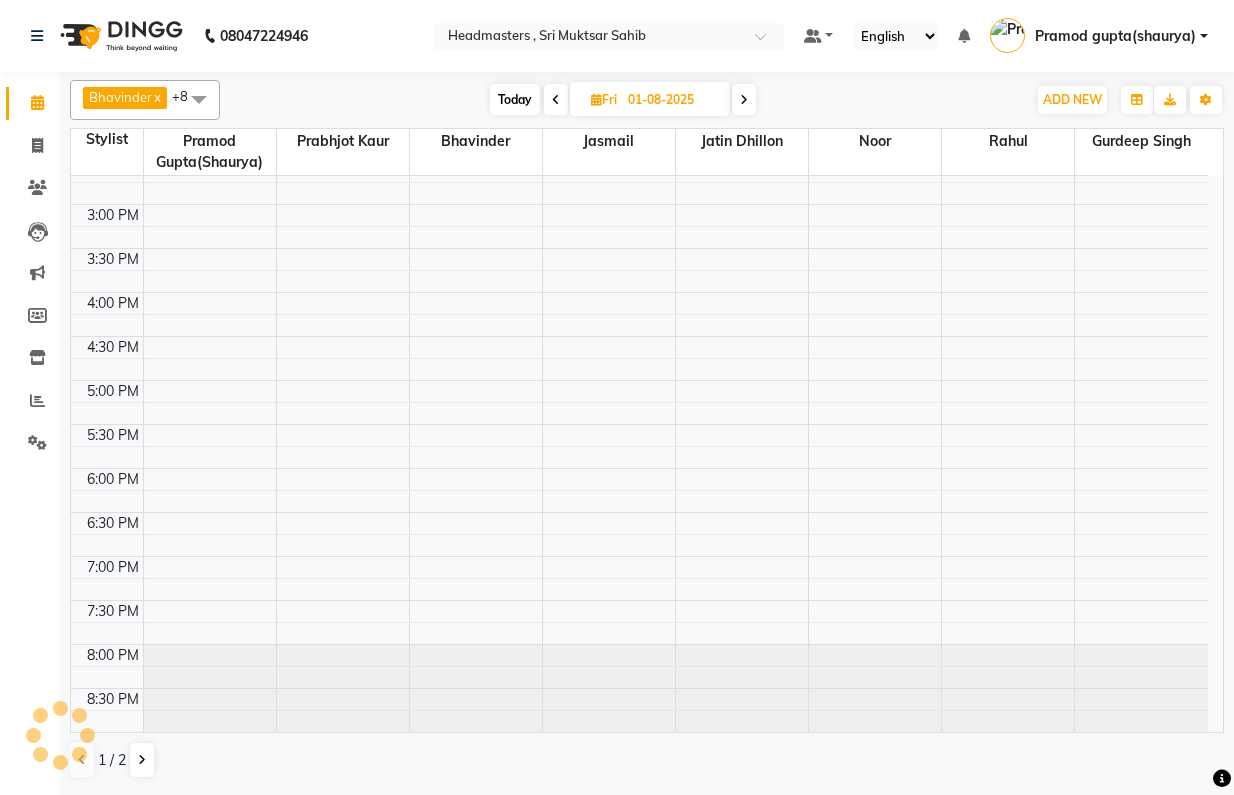 scroll, scrollTop: 587, scrollLeft: 0, axis: vertical 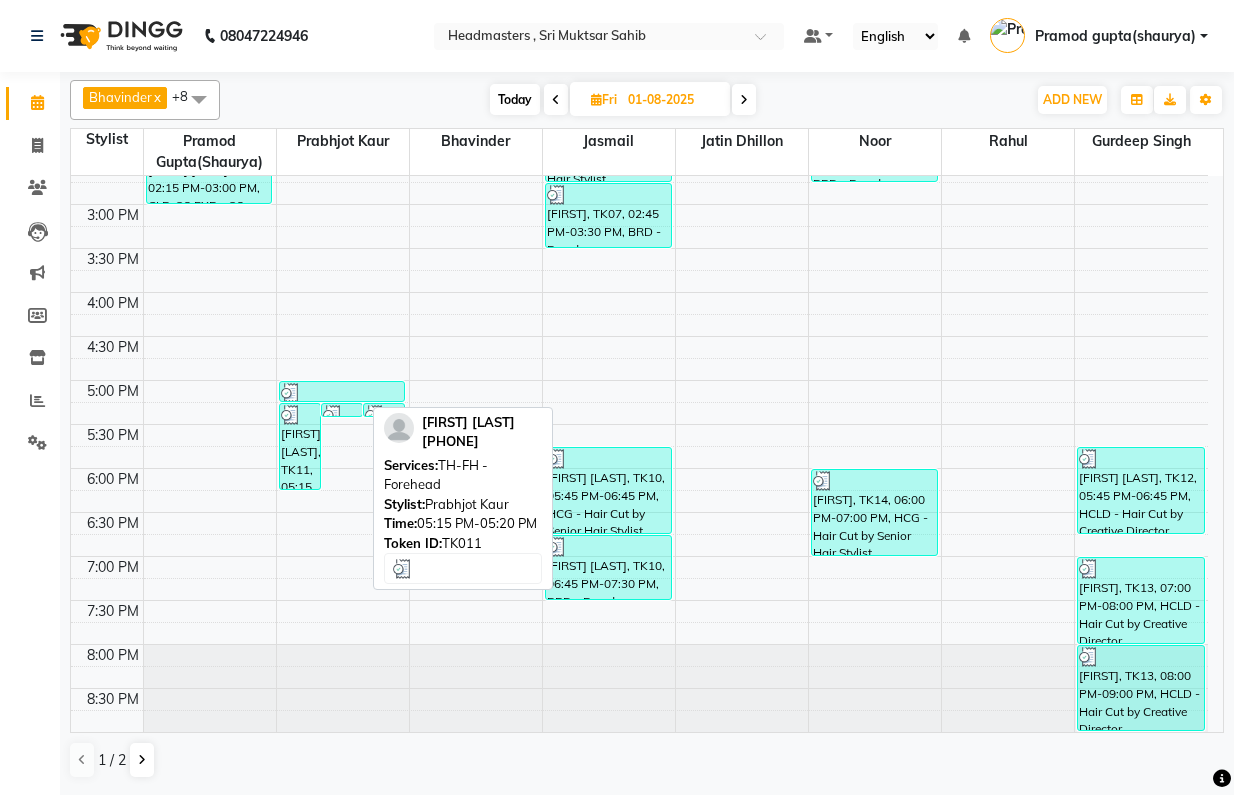 click at bounding box center (333, 415) 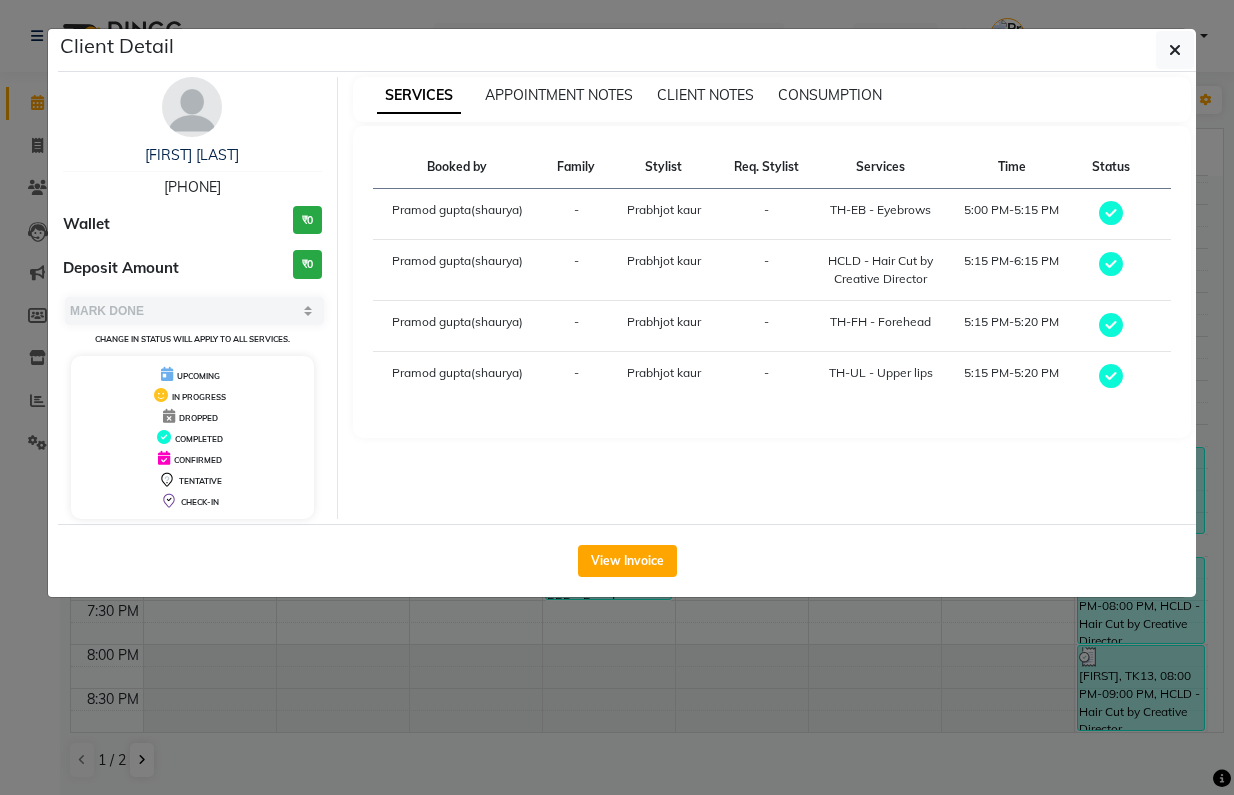 click at bounding box center (1111, 264) 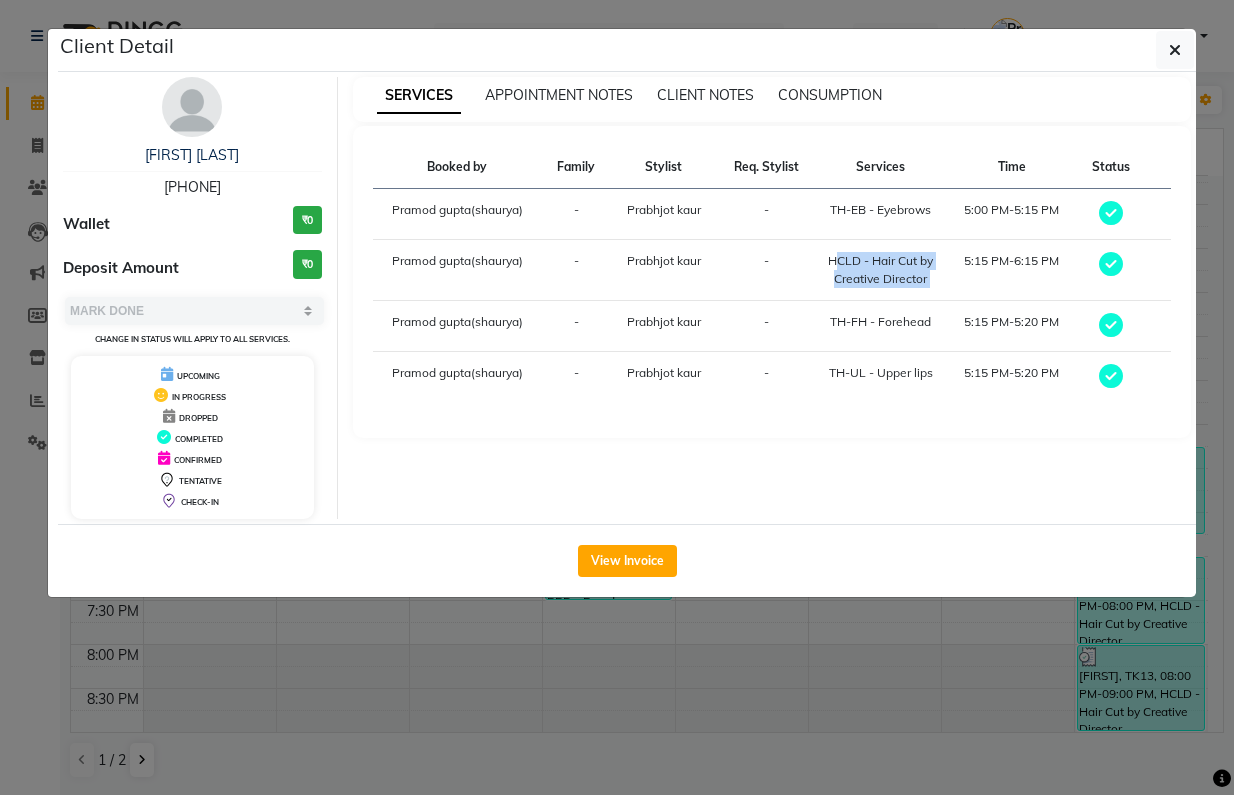 click on "HCLD - Hair Cut by Creative Director" at bounding box center [880, 270] 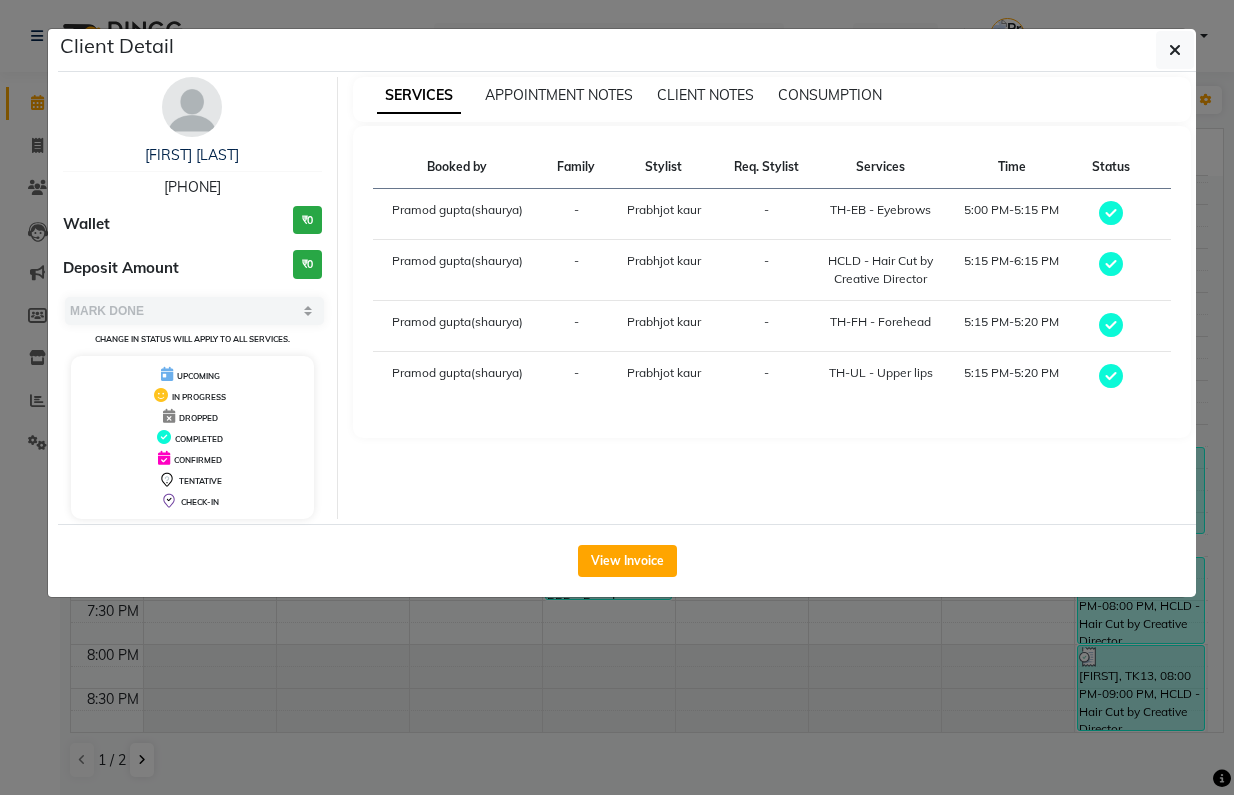 click on "Prabhjot kaur" at bounding box center (664, 260) 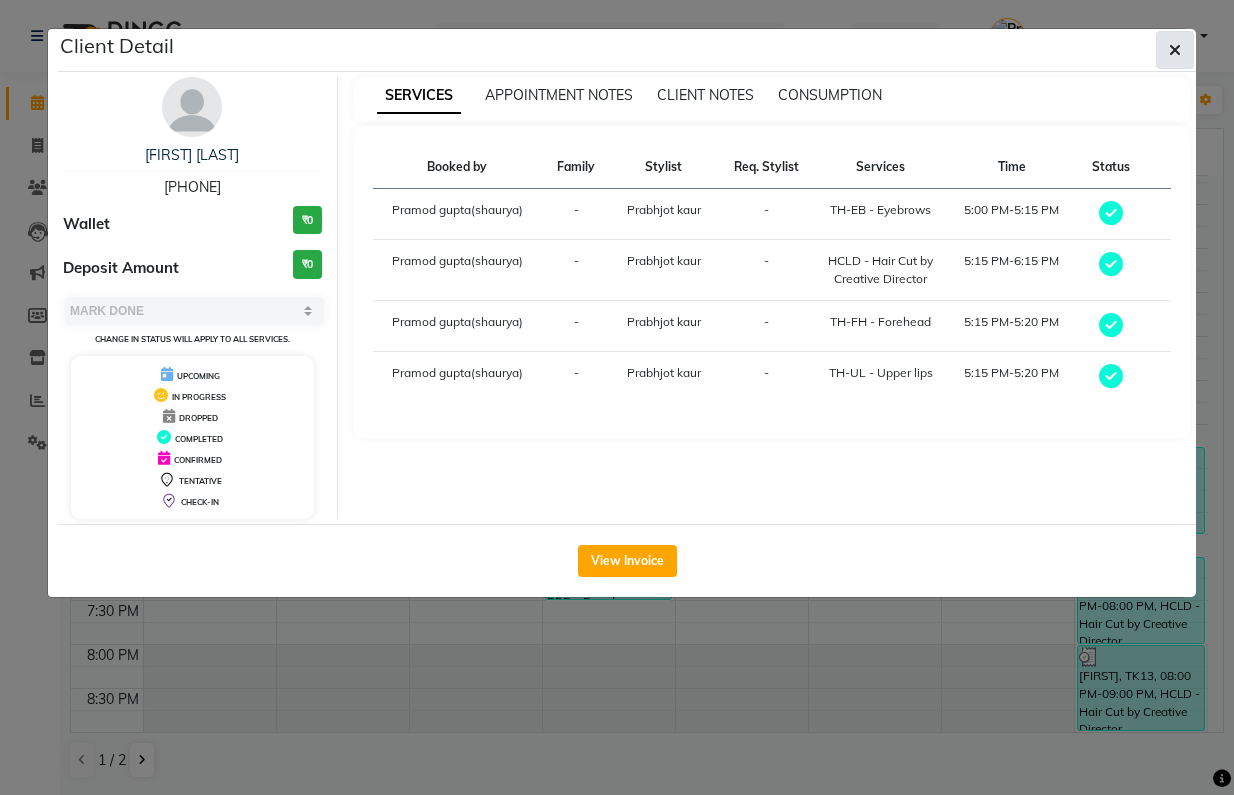 click 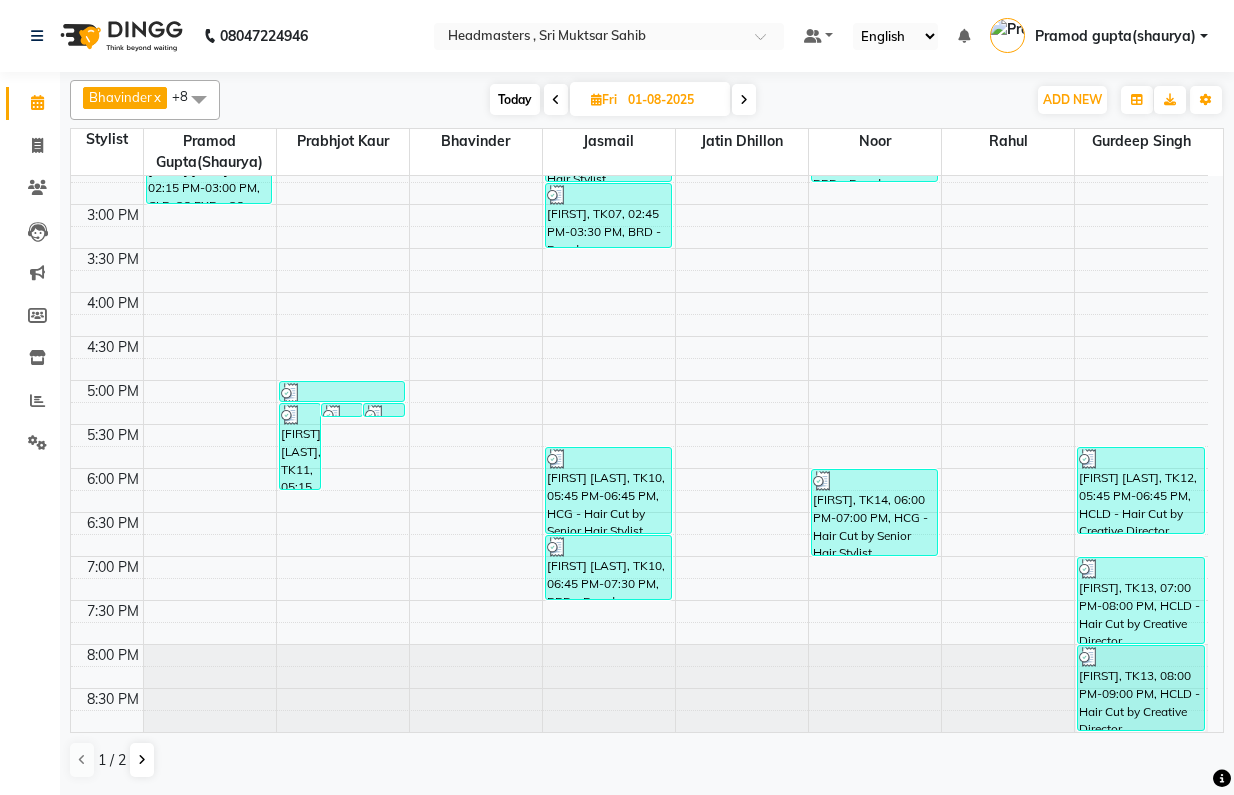 click at bounding box center (744, 99) 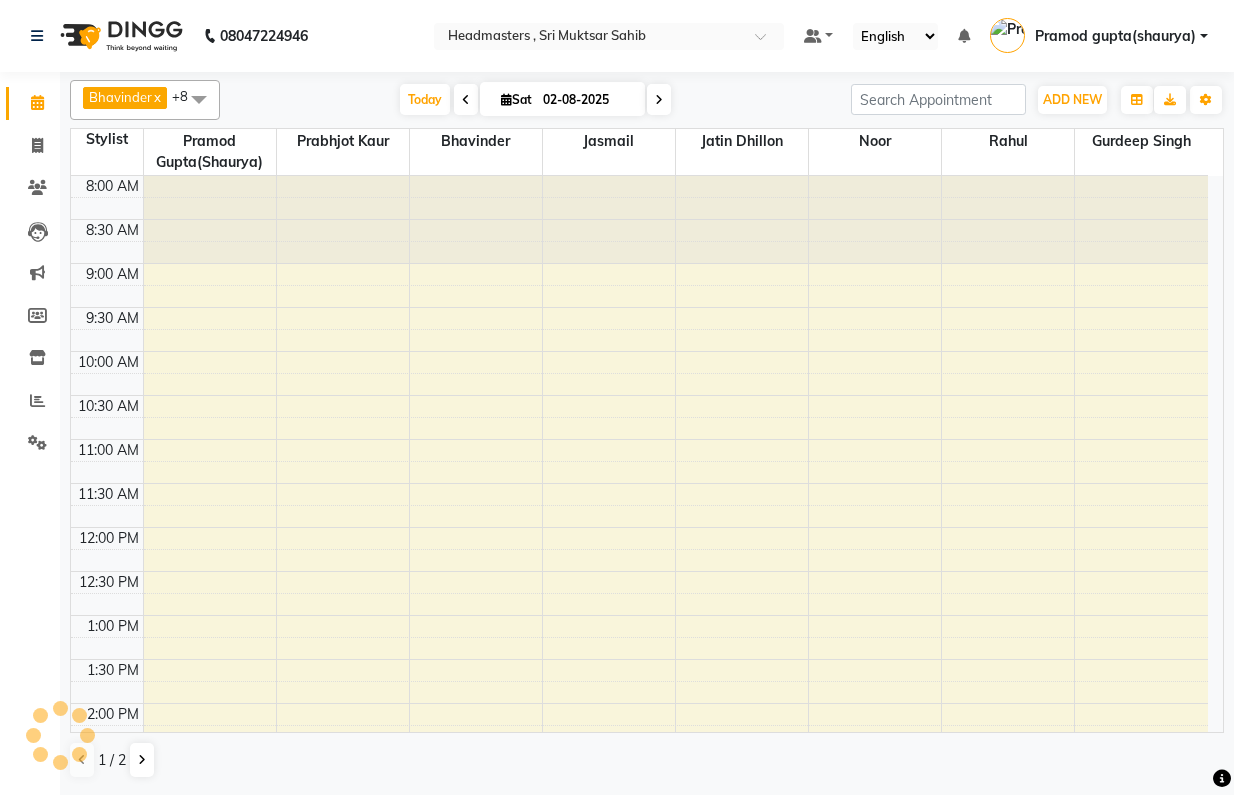 scroll, scrollTop: 587, scrollLeft: 0, axis: vertical 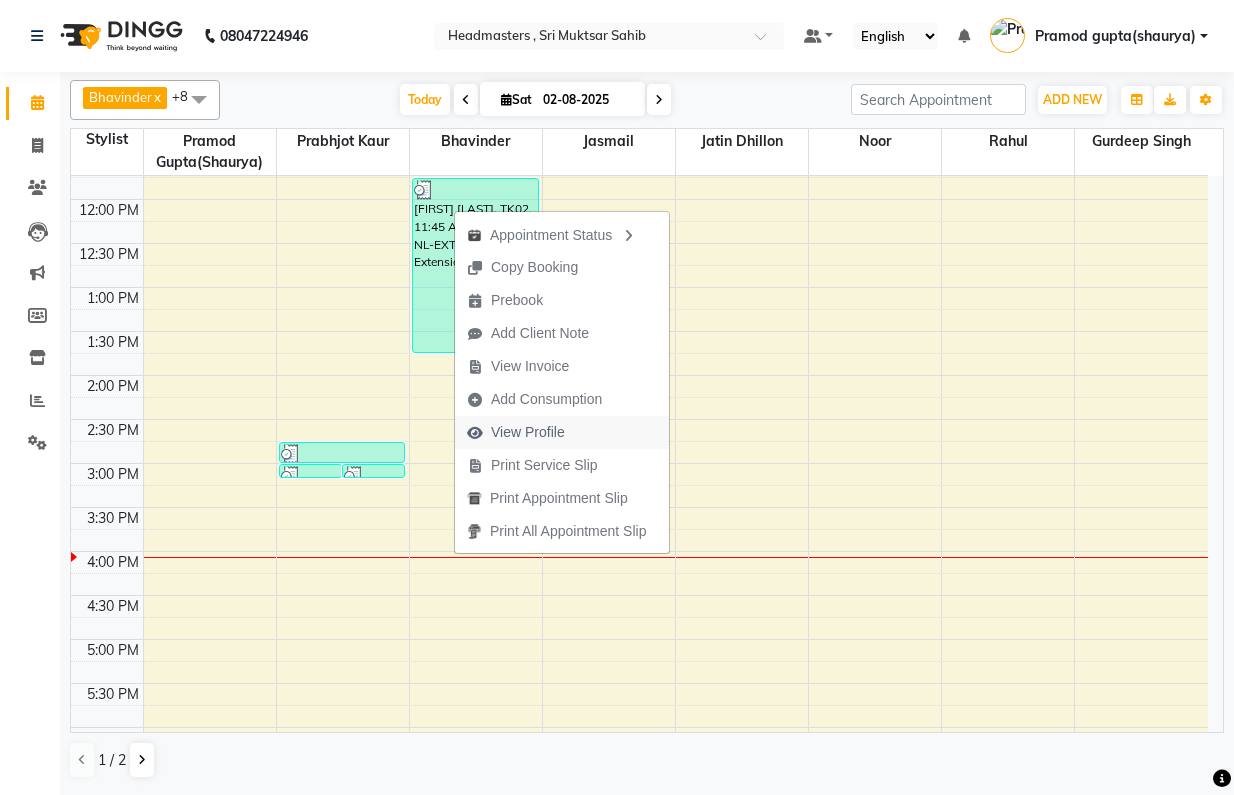 click on "View Profile" at bounding box center (528, 432) 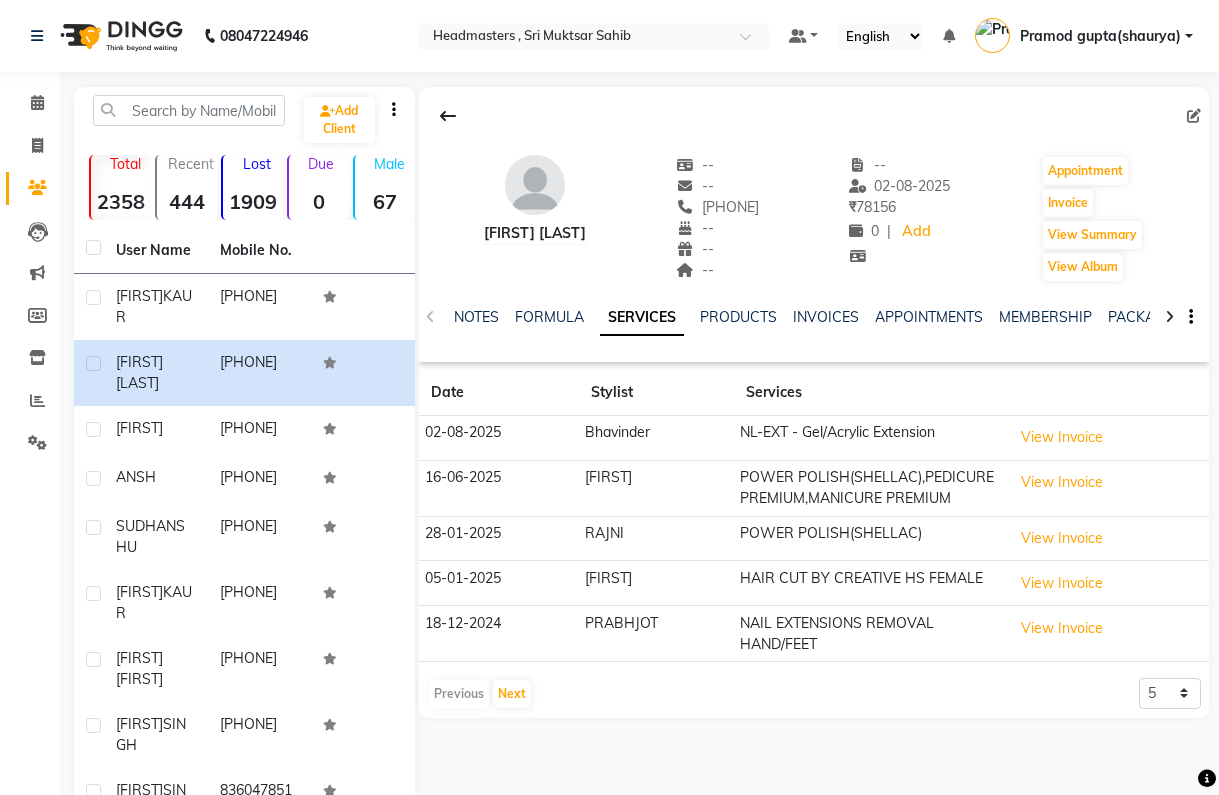 click on "Bhavinder" 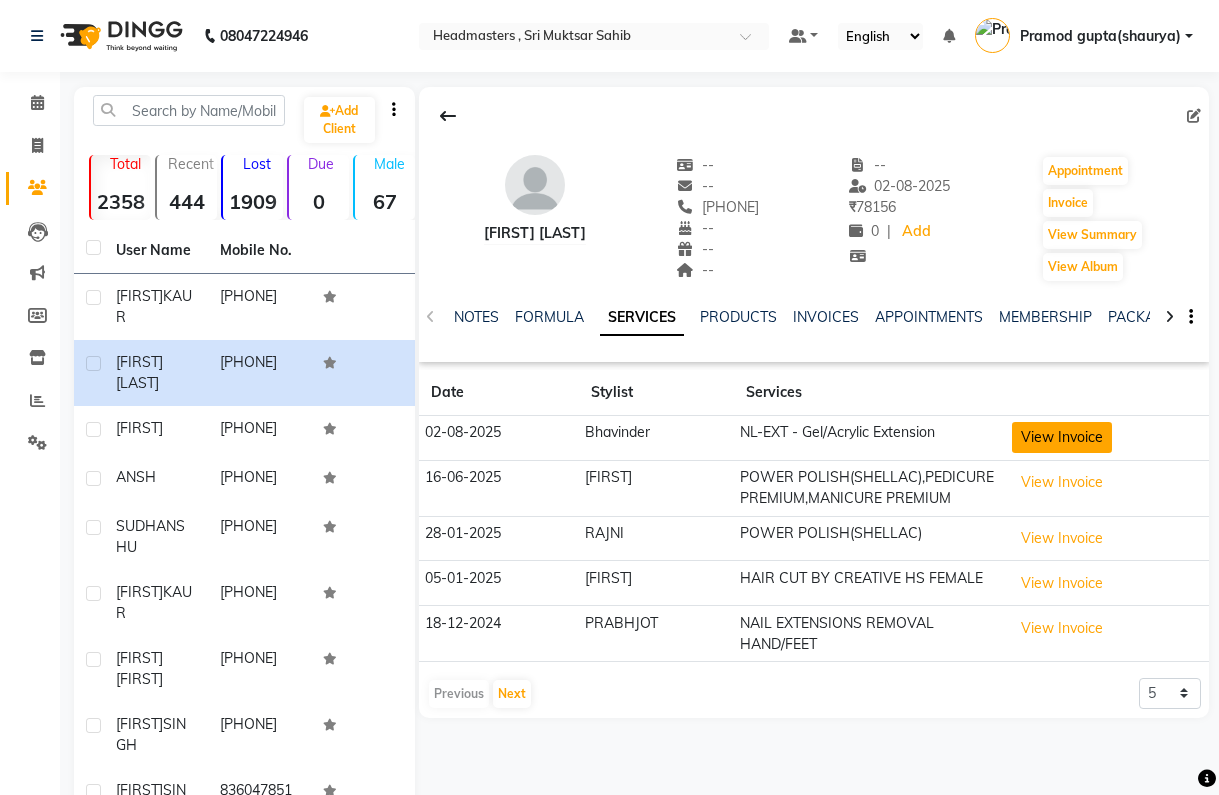 click on "View Invoice" 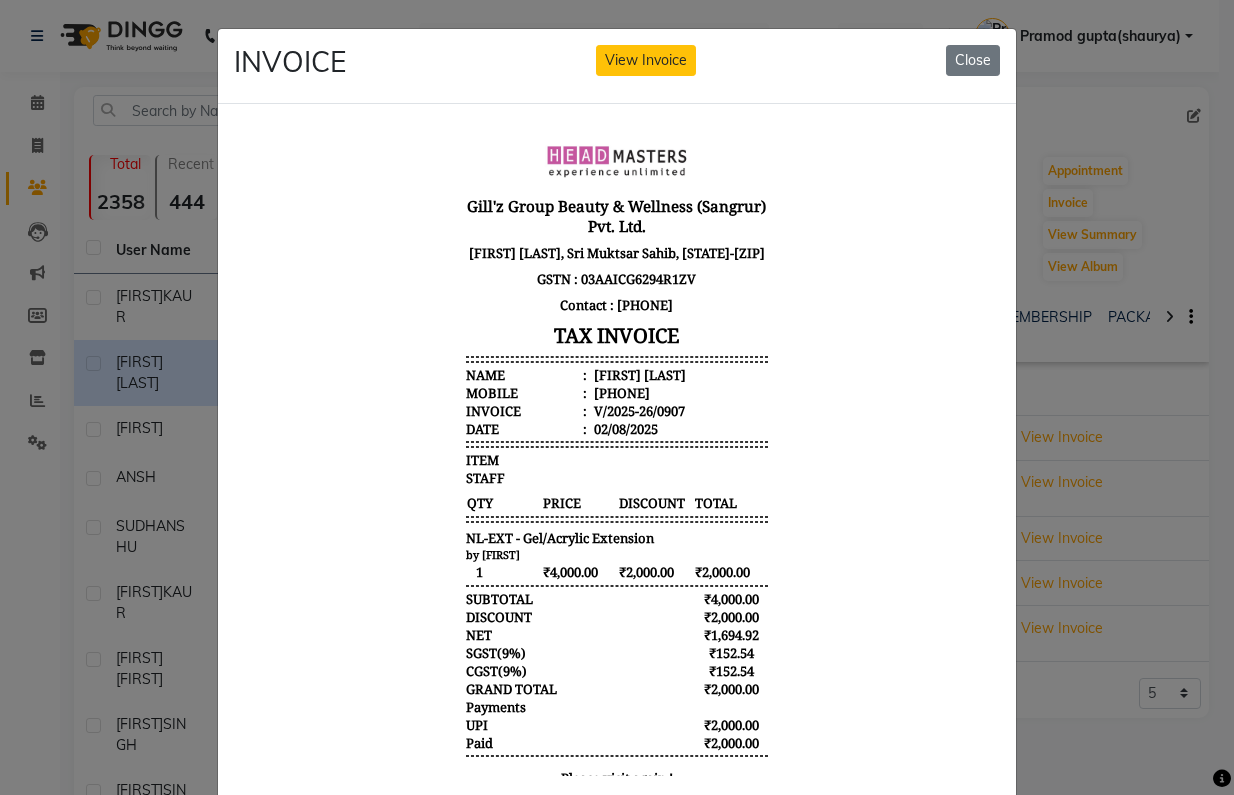 scroll, scrollTop: 0, scrollLeft: 0, axis: both 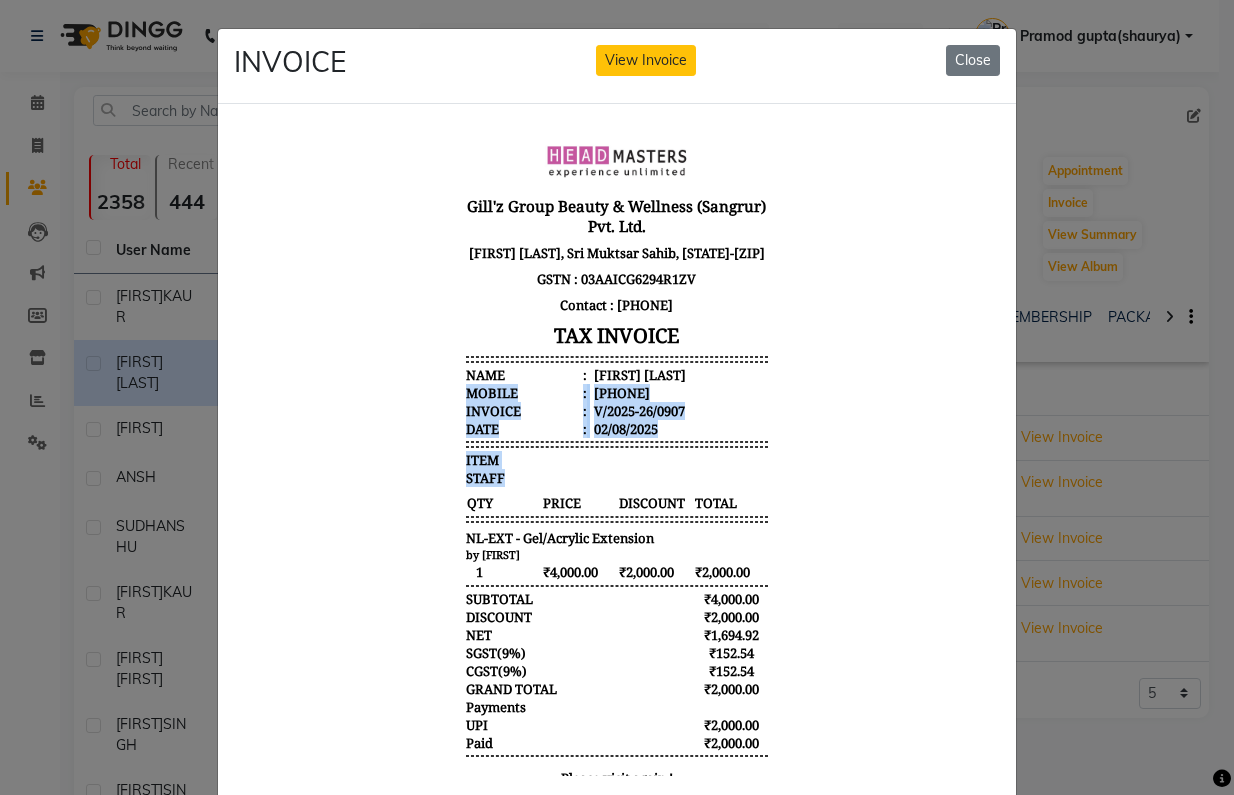drag, startPoint x: 968, startPoint y: 404, endPoint x: 955, endPoint y: 513, distance: 109.77249 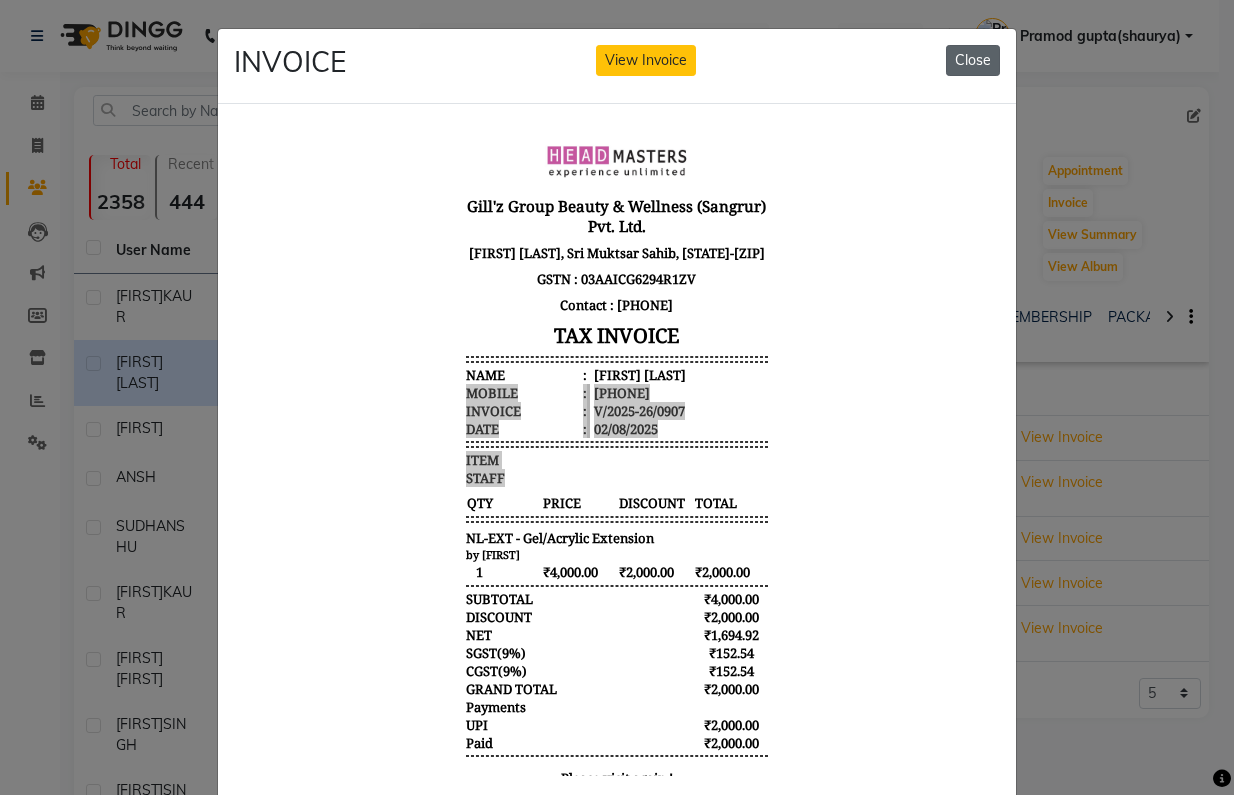 click on "Close" 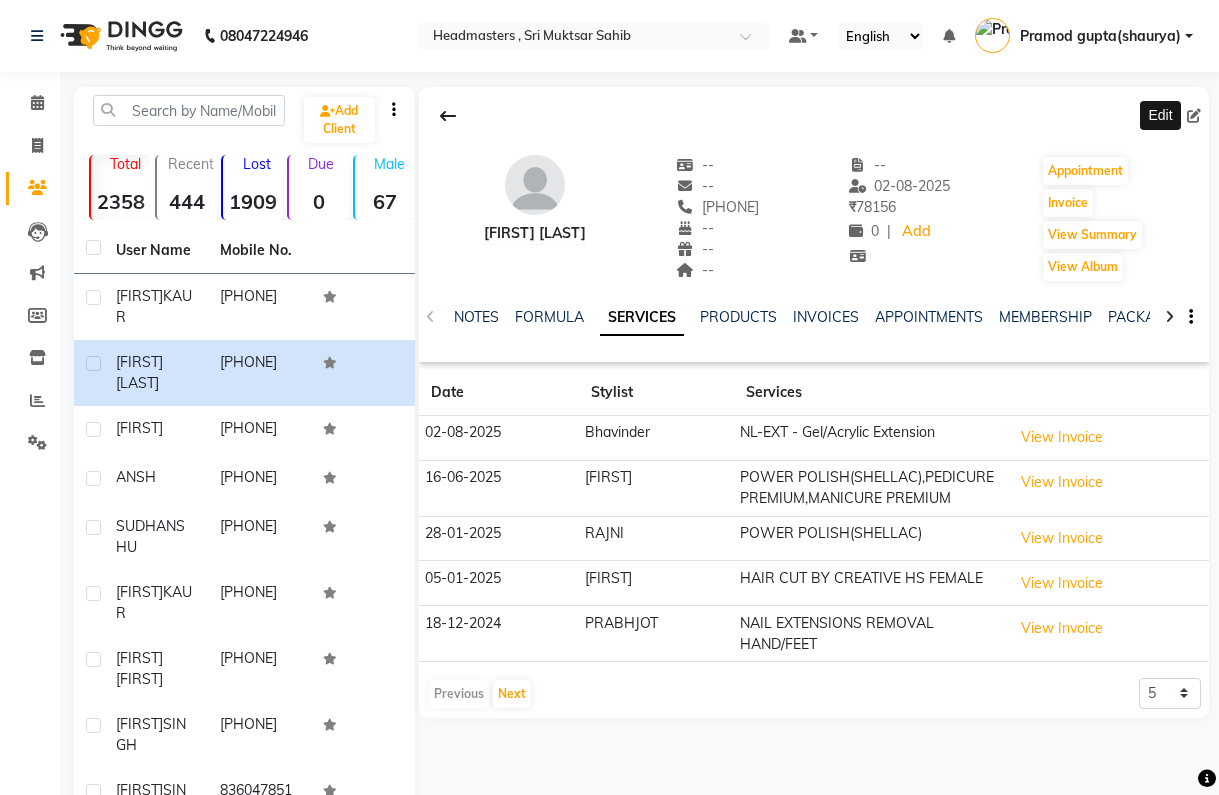 click 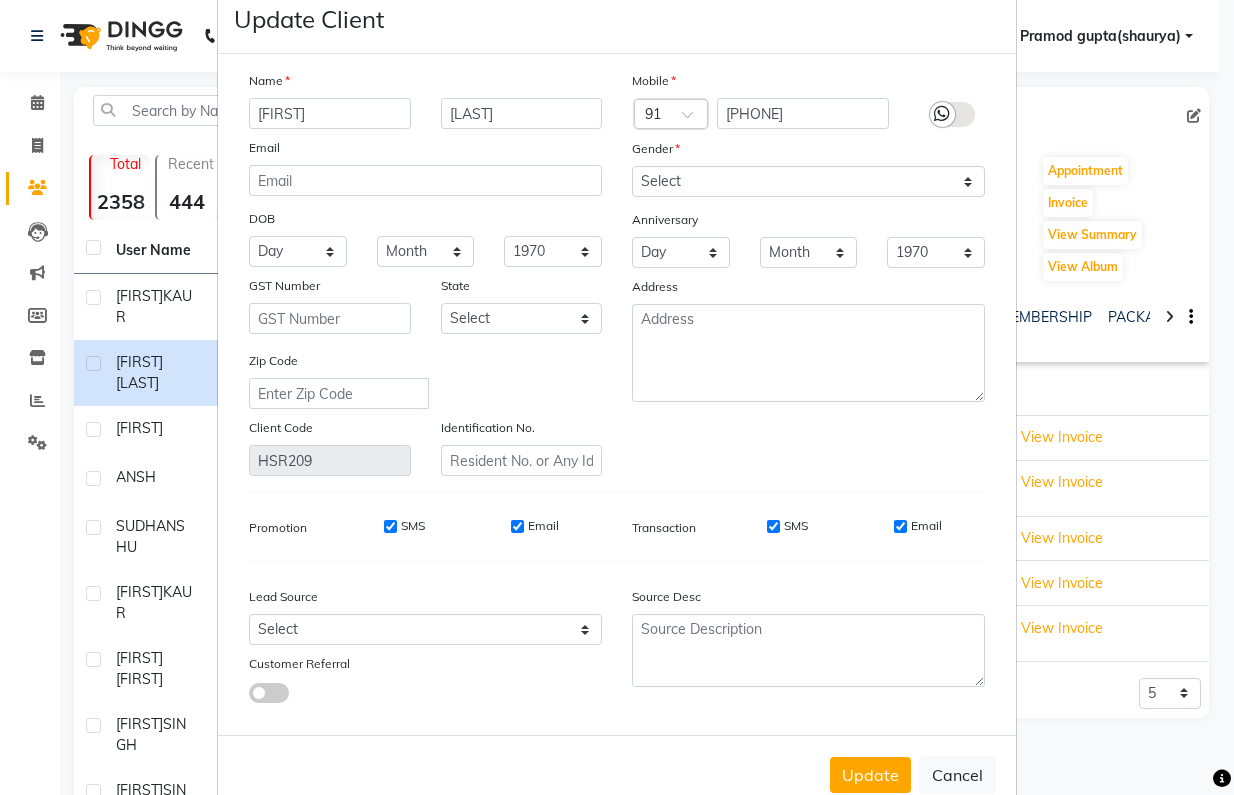 scroll, scrollTop: 92, scrollLeft: 0, axis: vertical 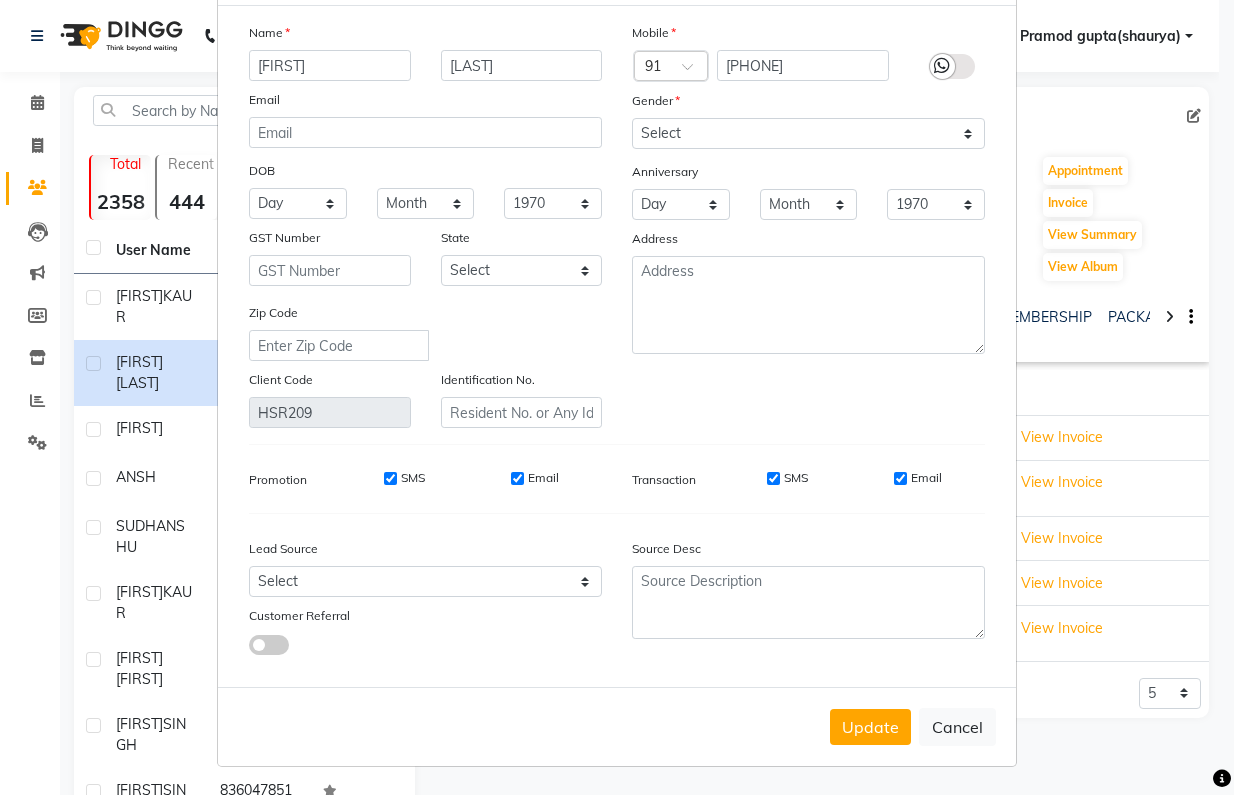 drag, startPoint x: 1217, startPoint y: 274, endPoint x: 1203, endPoint y: 225, distance: 50.96077 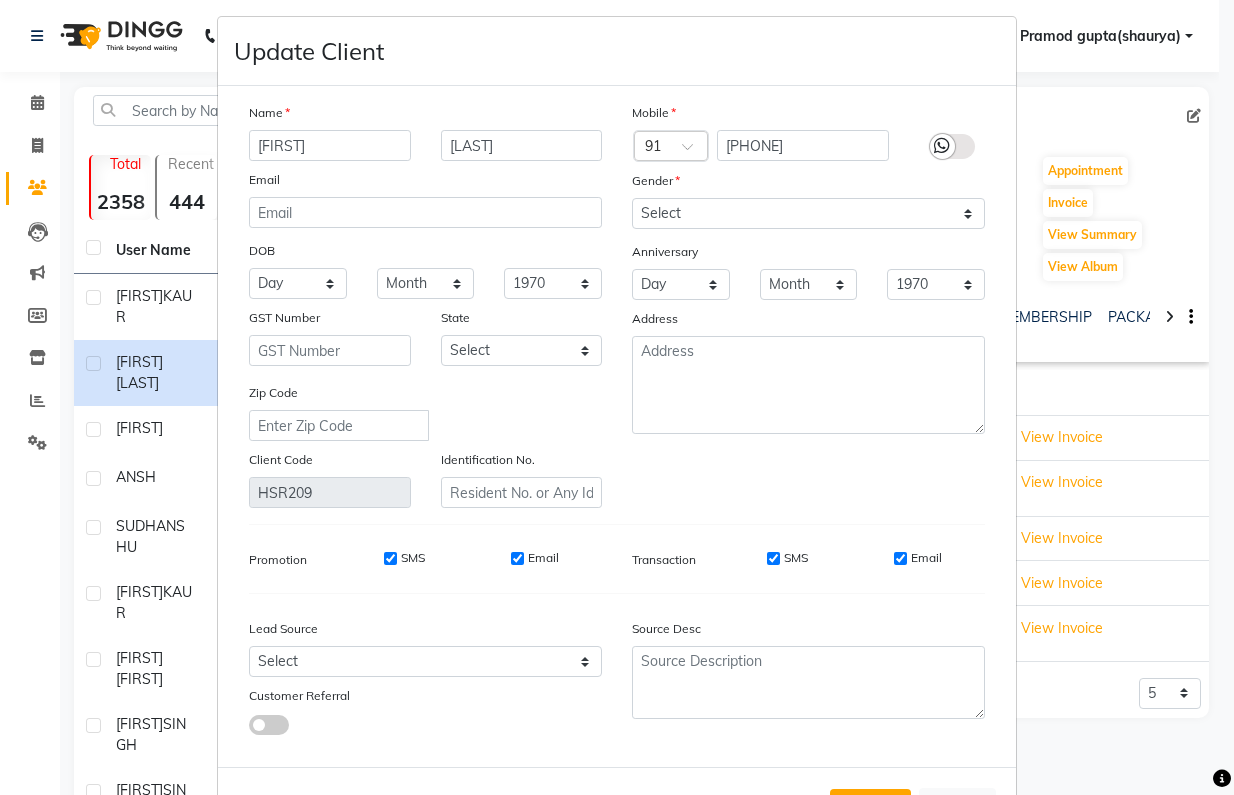 scroll, scrollTop: 0, scrollLeft: 0, axis: both 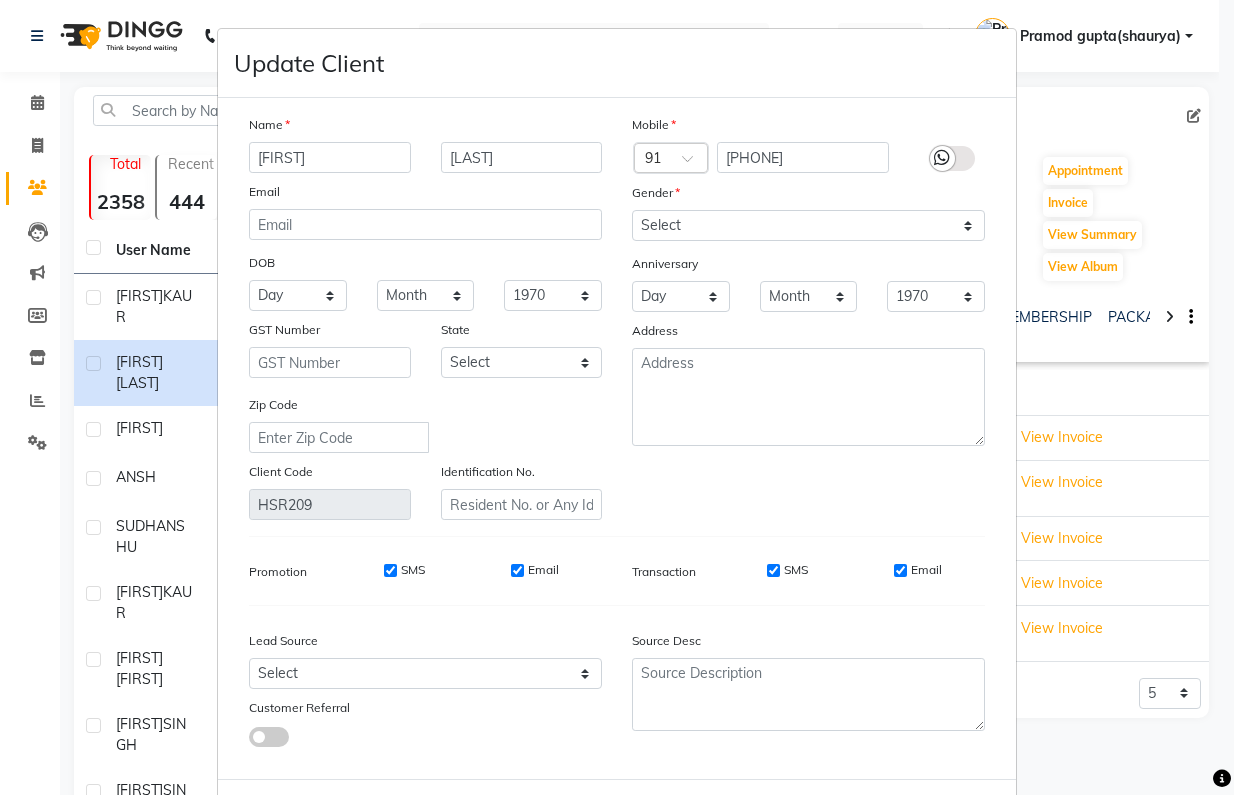 click on "Update Client Name [FIRST] [LAST] Email DOB Day 01 02 03 04 05 06 07 08 09 10 11 12 13 14 15 16 17 18 19 20 21 22 23 24 25 26 27 28 29 30 31 Month January February March April May June July August September October November December 1940 1941 1942 1943 1944 1945 1946 1947 1948 1949 1950 1951 1952 1953 1954 1955 1956 1957 1958 1959 1960 1961 1962 1963 1964 1965 1966 1967 1968 1969 1970 1971 1972 1973 1974 1975 1976 1977 1978 1979 1980 1981 1982 1983 1984 1985 1986 1987 1988 1989 1990 1991 1992 1993 1994 1995 1996 1997 1998 1999 2000 2001 2002 2003 2004 2005 2006 2007 2008 2009 2010 2011 2012 2013 2014 2015 2016 2017 2018 2019 2020 2021 2022 2023 2024 GST Number State Select Andaman and Nicobar Islands Andhra Pradesh Arunachal Pradesh Assam Bihar Chandigarh Chhattisgarh Dadra and Nagar Haveli Daman and Diu Delhi Goa Gujarat Haryana Himachal Pradesh Jammu and Kashmir Jharkhand Karnataka Kerala Lakshadweep Madhya Pradesh Maharashtra Manipur Meghalaya Mizoram Nagaland Odisha Pondicherry Punjab Rajasthan Sikkim ×" at bounding box center (617, 397) 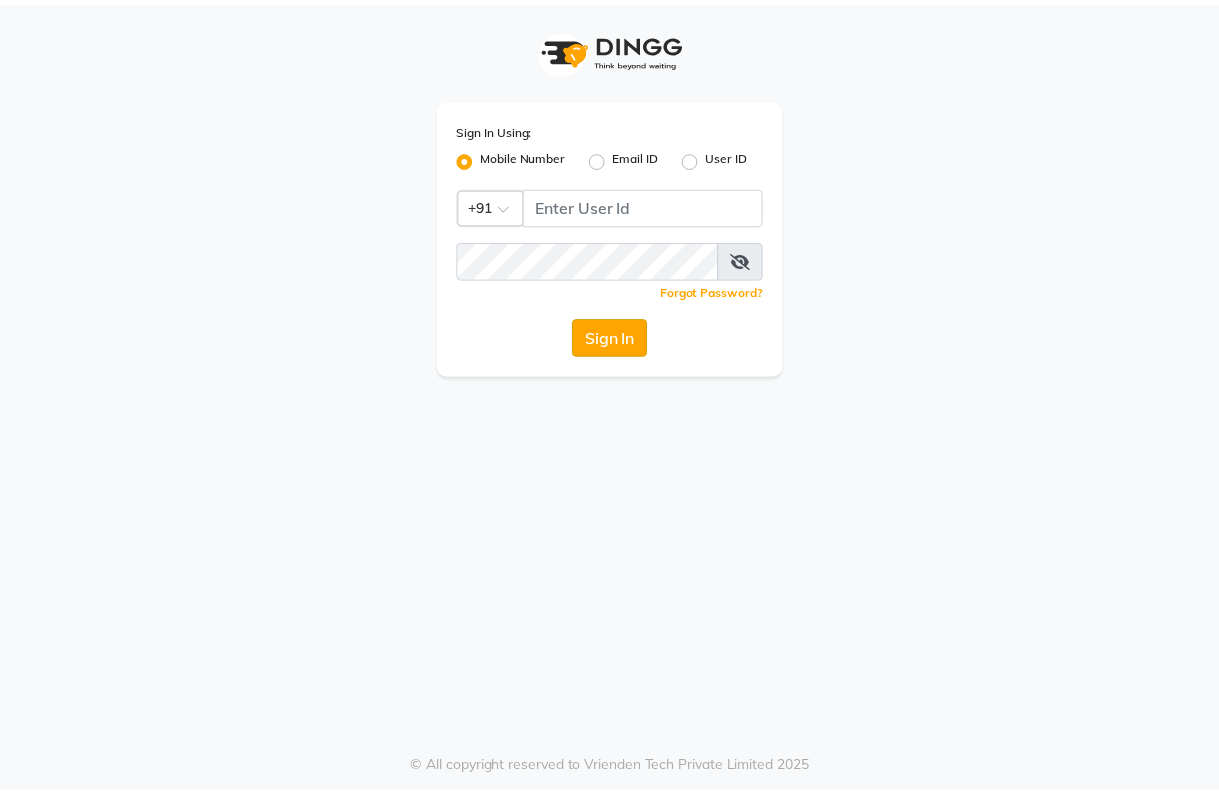 scroll, scrollTop: 0, scrollLeft: 0, axis: both 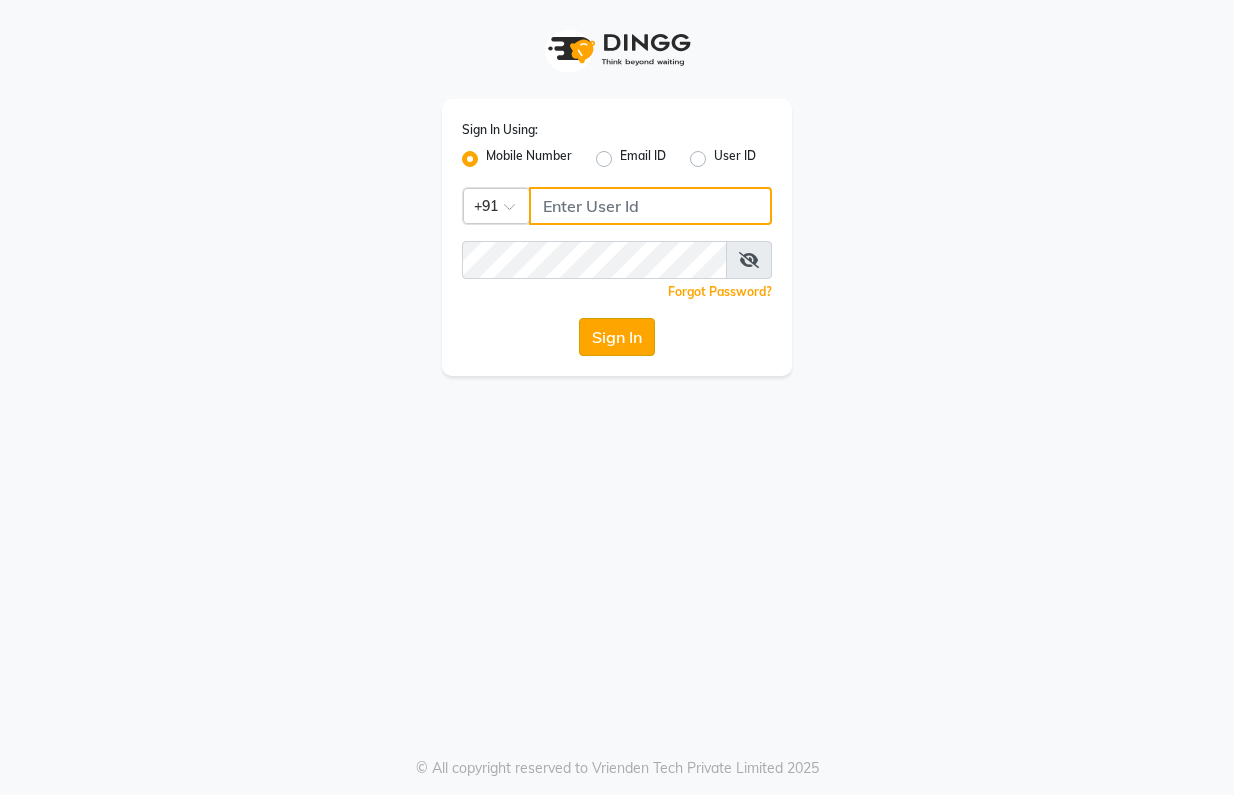 type on "[PHONE]" 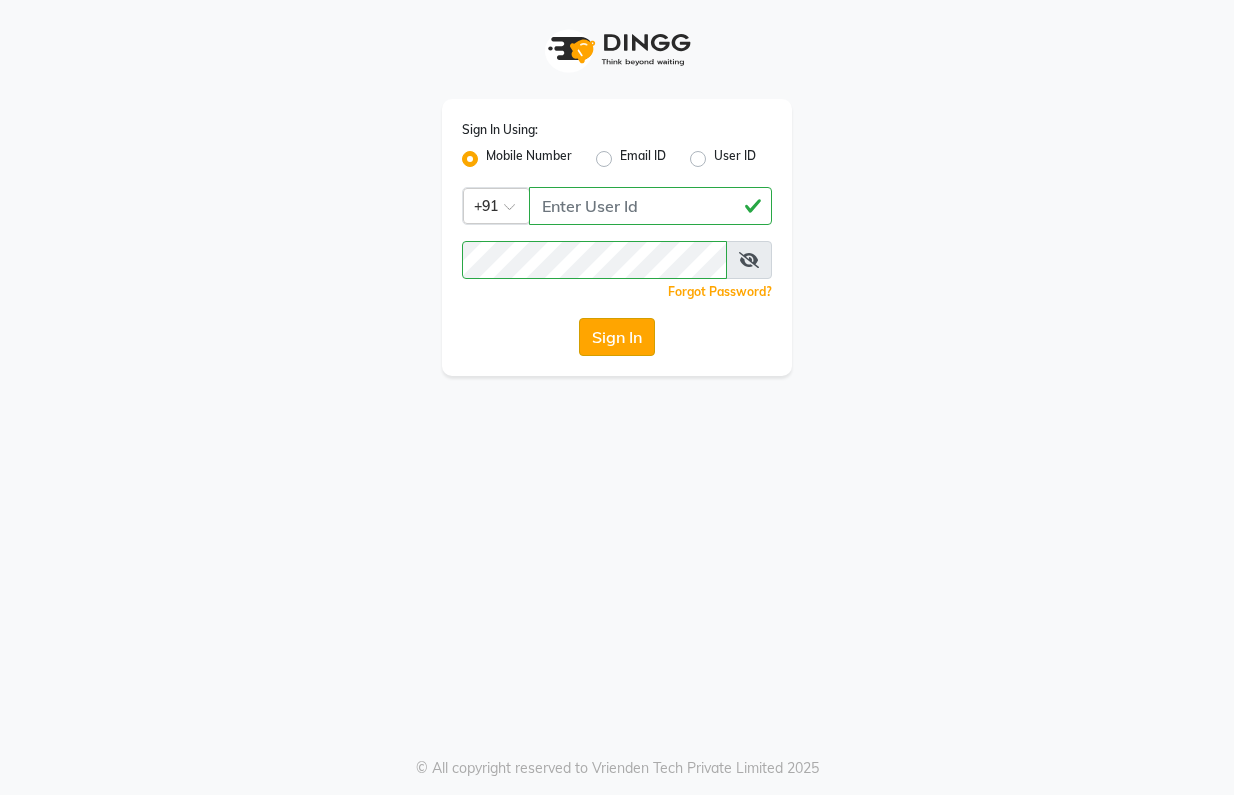 click on "Sign In" 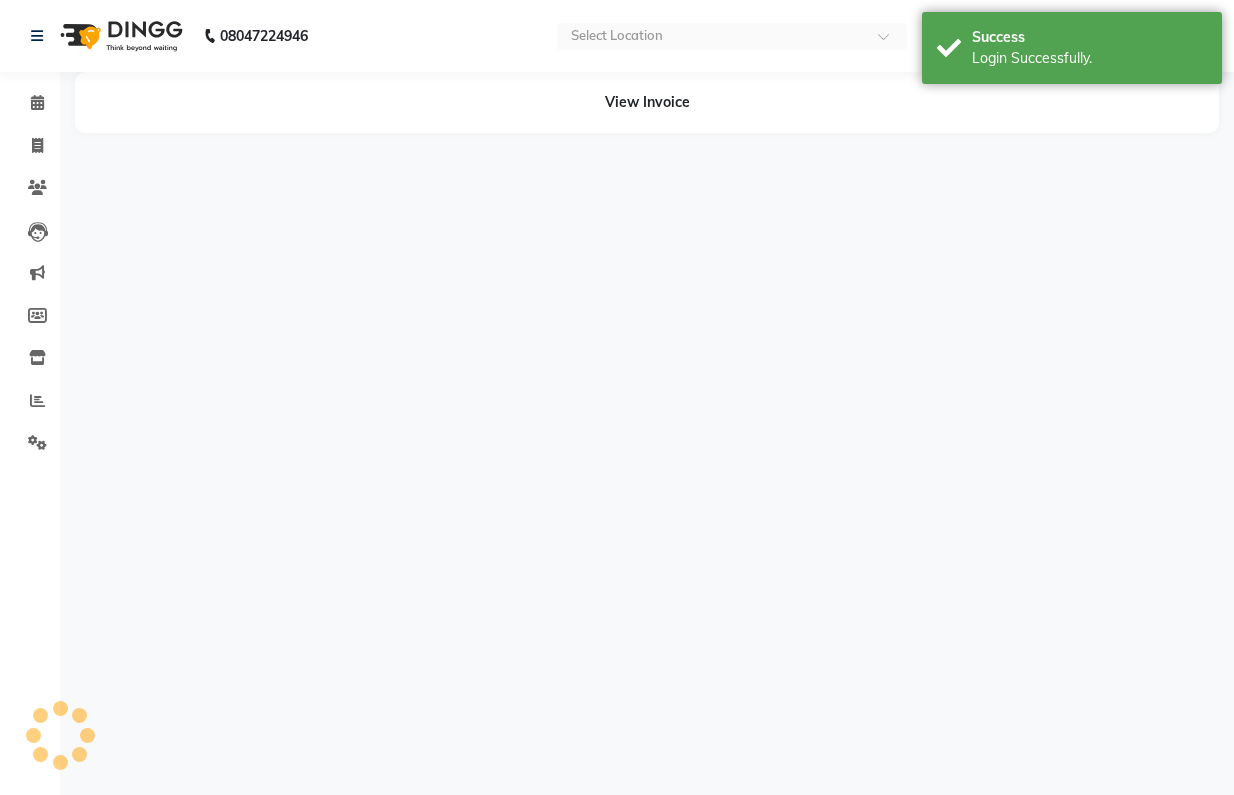 select on "en" 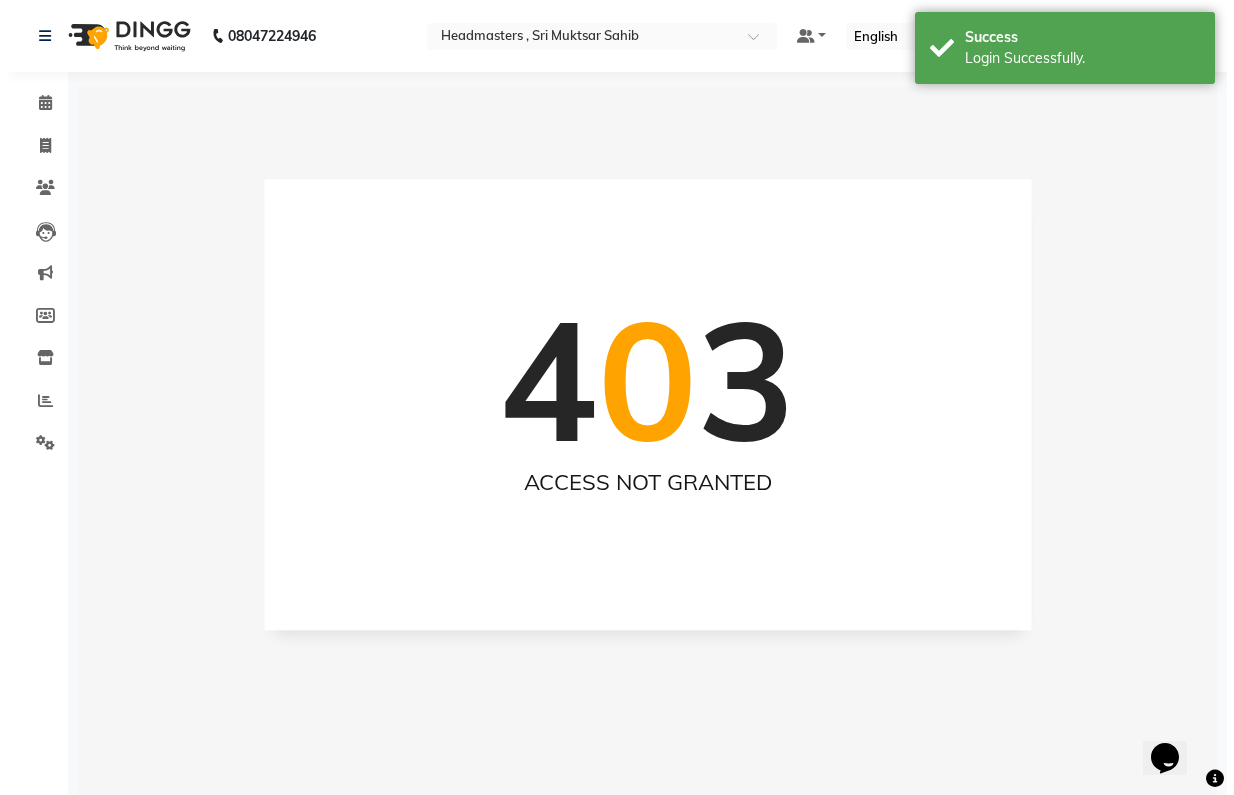 scroll, scrollTop: 0, scrollLeft: 0, axis: both 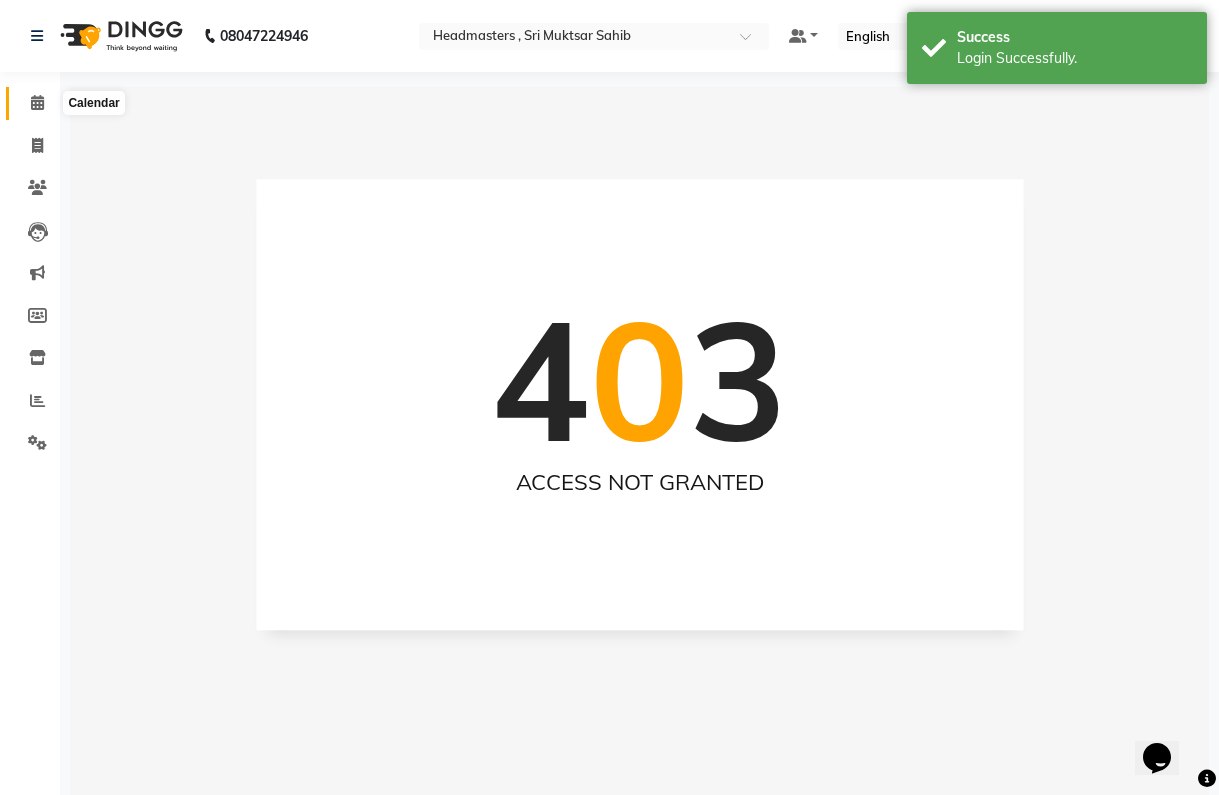 click 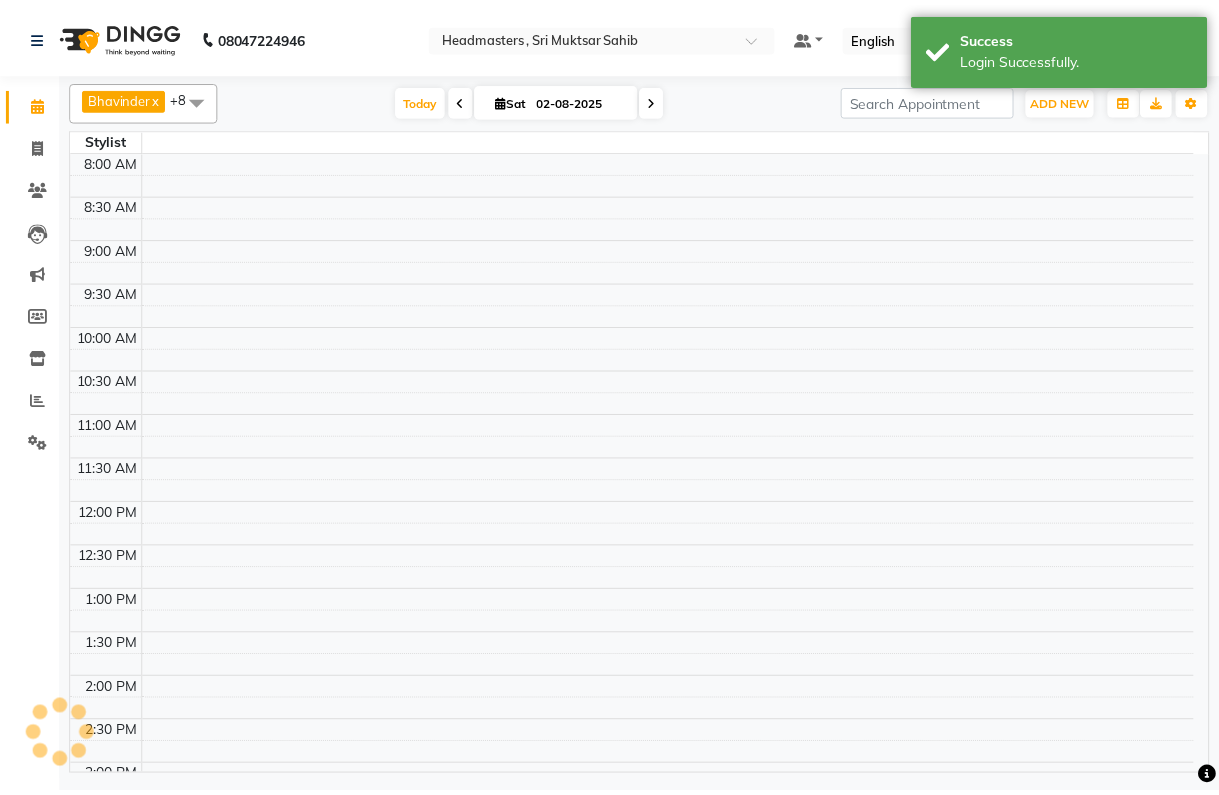 scroll, scrollTop: 0, scrollLeft: 0, axis: both 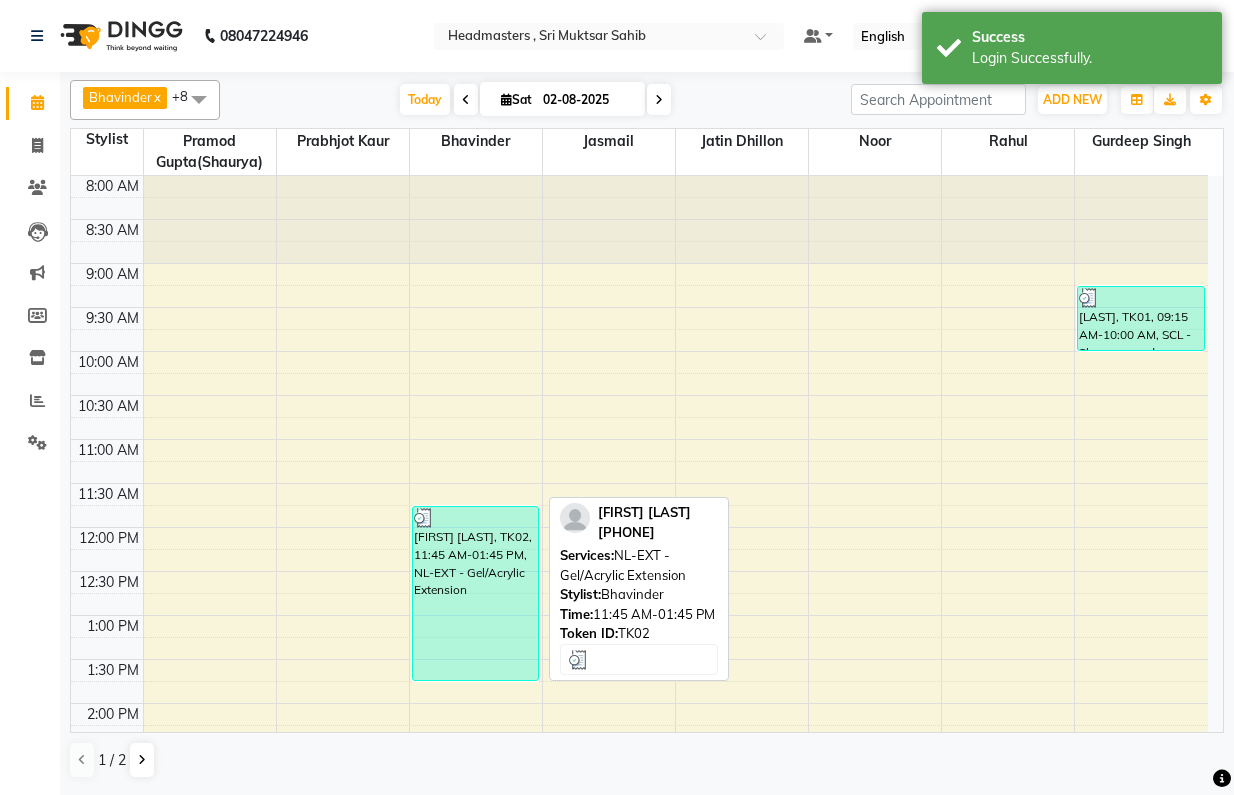 click on "[FIRST] [LAST], TK02, 11:45 AM-01:45 PM, NL-EXT - Gel/Acrylic Extension" at bounding box center [475, 593] 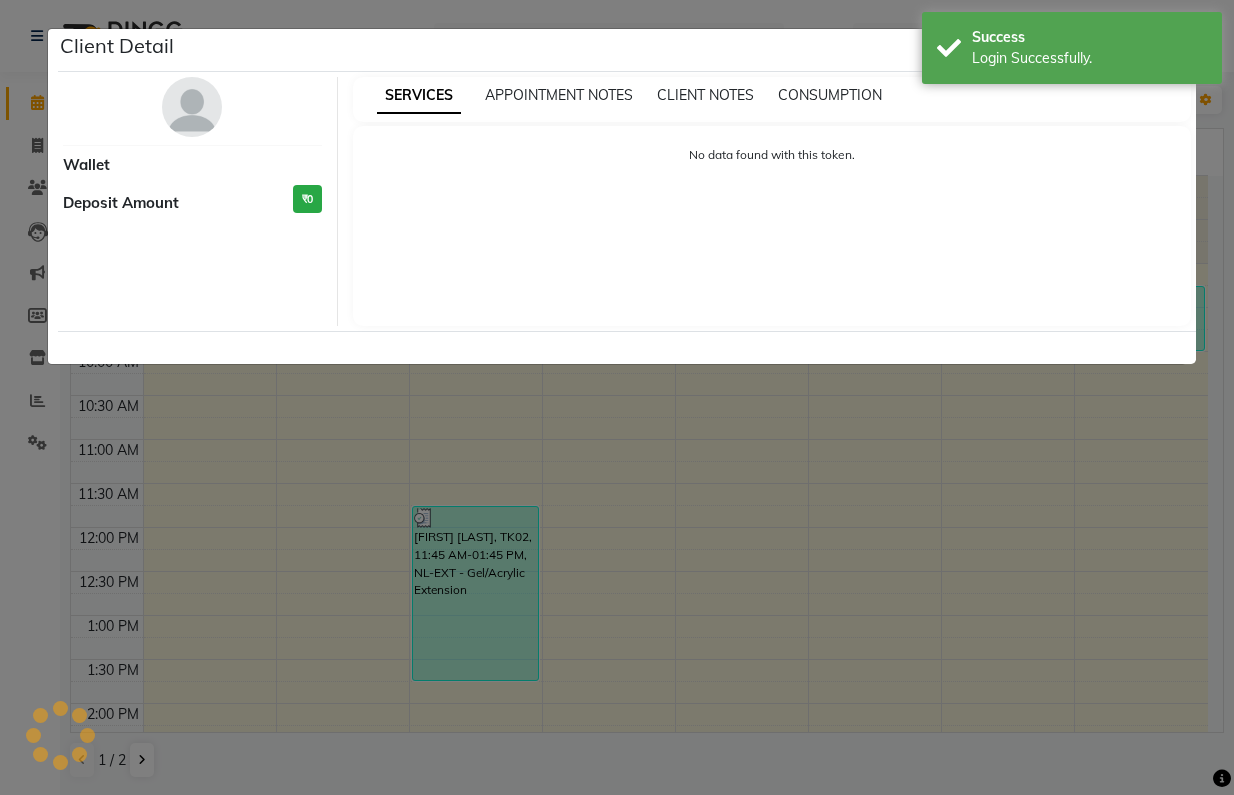 click on "Client Detail     Wallet Deposit Amount  ₹0  SERVICES APPOINTMENT NOTES CLIENT NOTES CONSUMPTION No data found with this token." 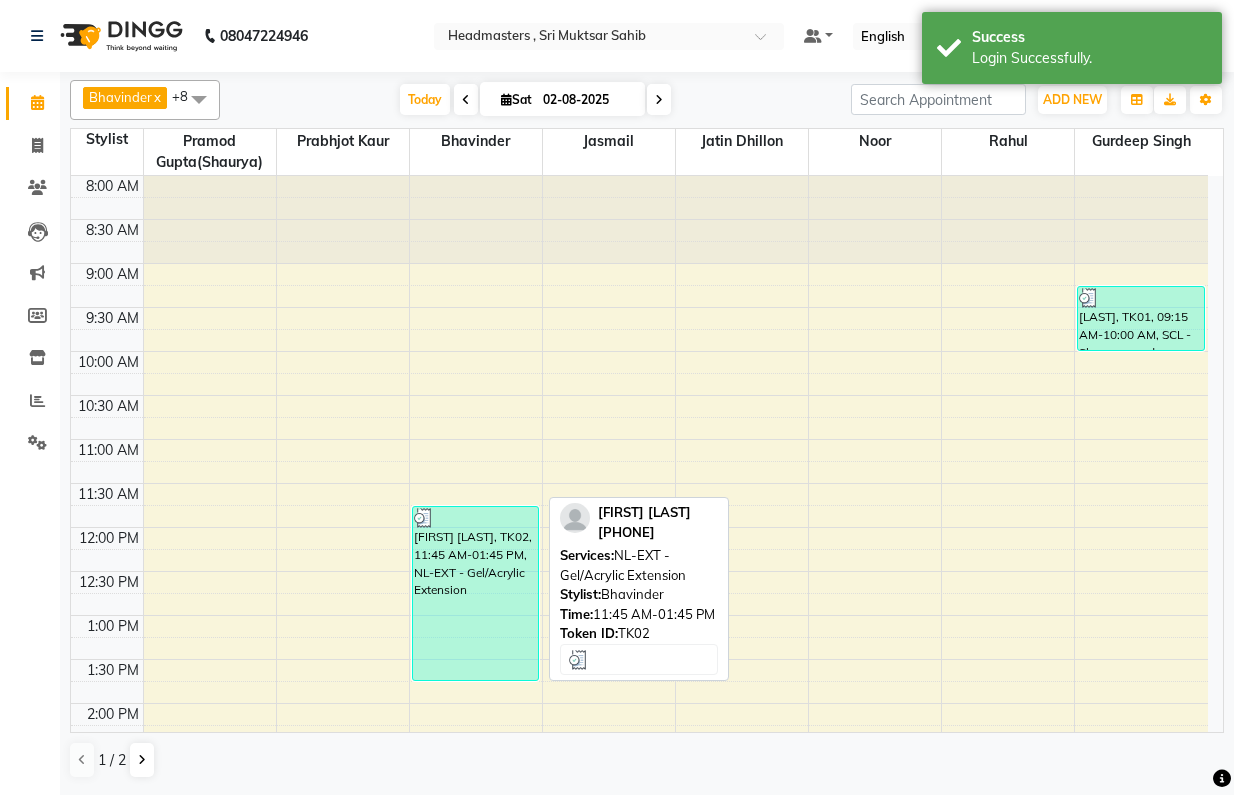 click on "[FIRST] [LAST], TK02, 11:45 AM-01:45 PM, NL-EXT - Gel/Acrylic Extension" at bounding box center (475, 593) 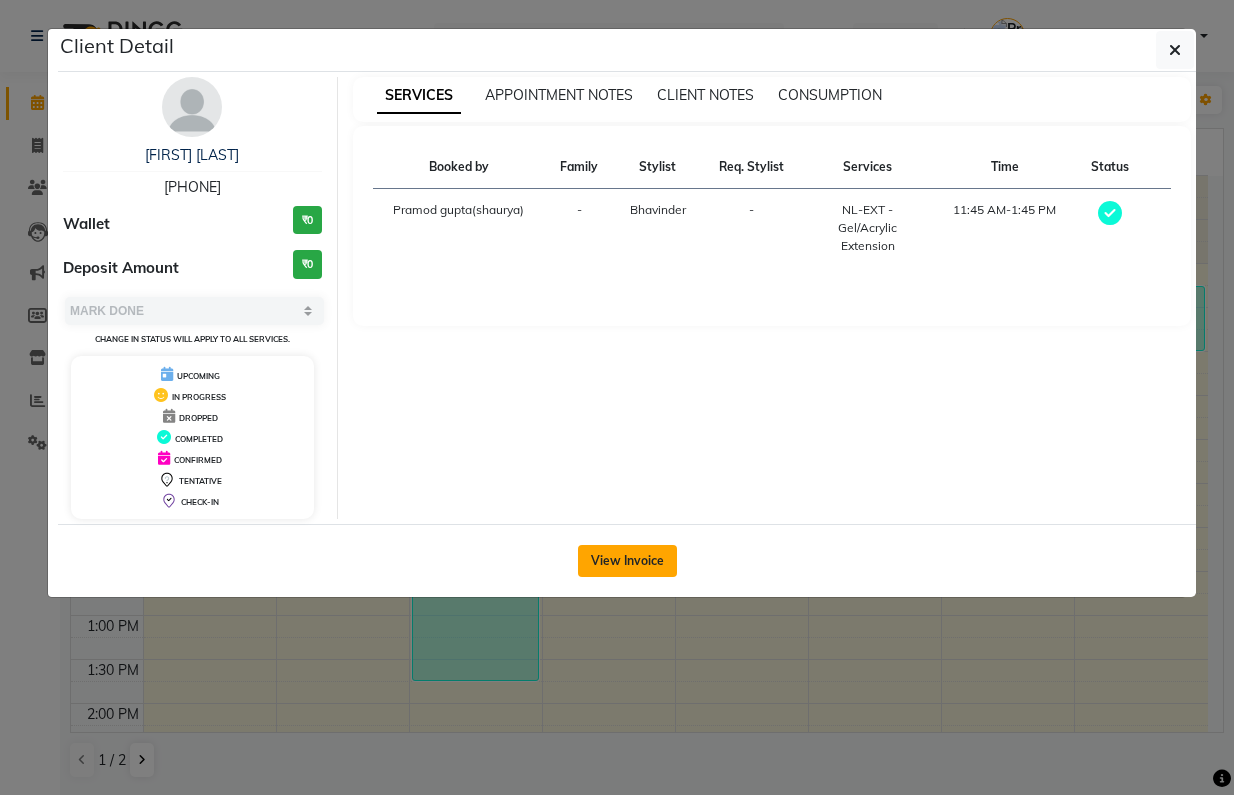 click on "View Invoice" 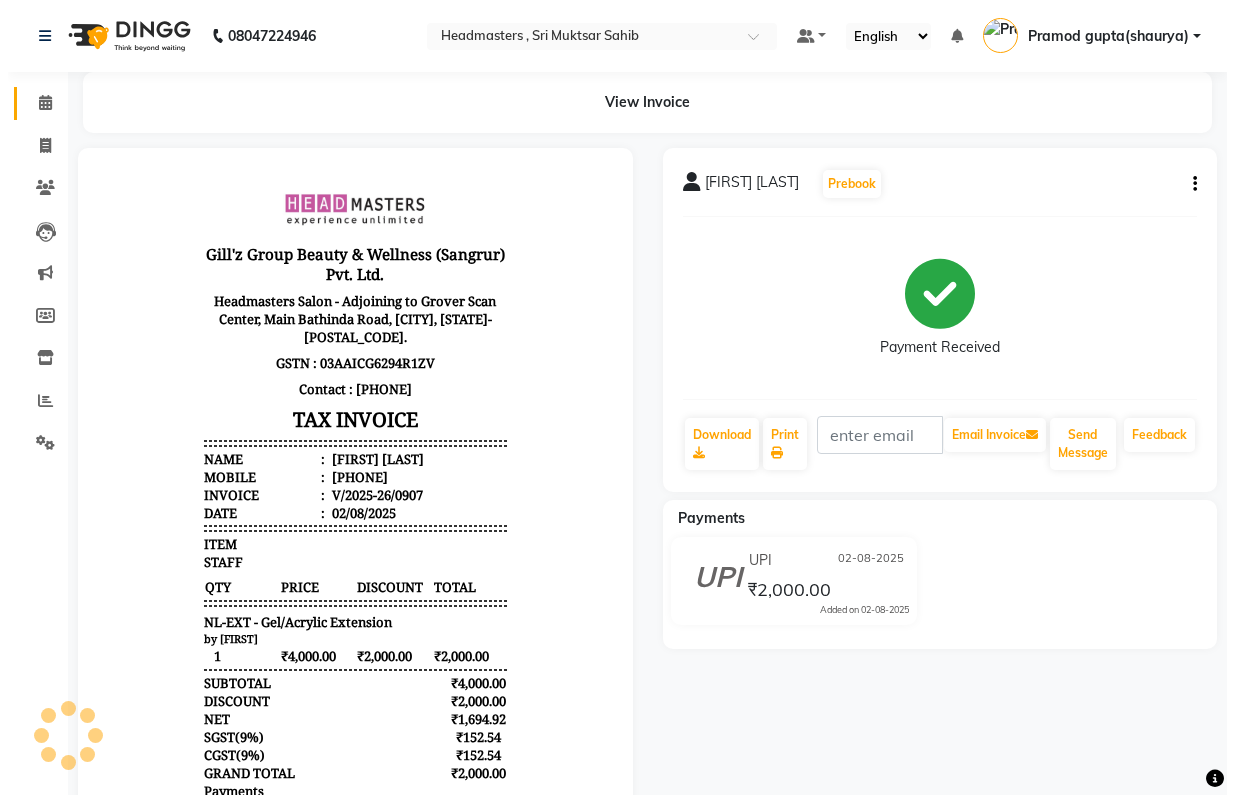 scroll, scrollTop: 0, scrollLeft: 0, axis: both 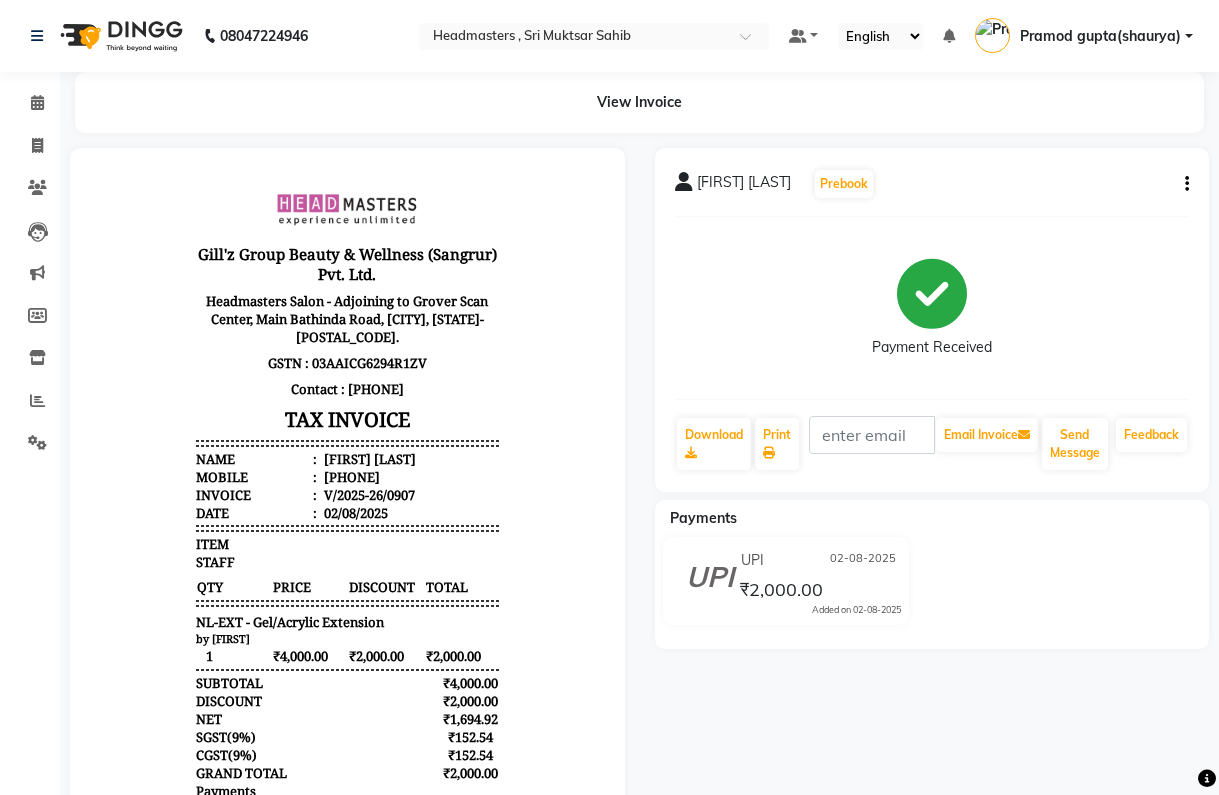 click on "View Invoice" 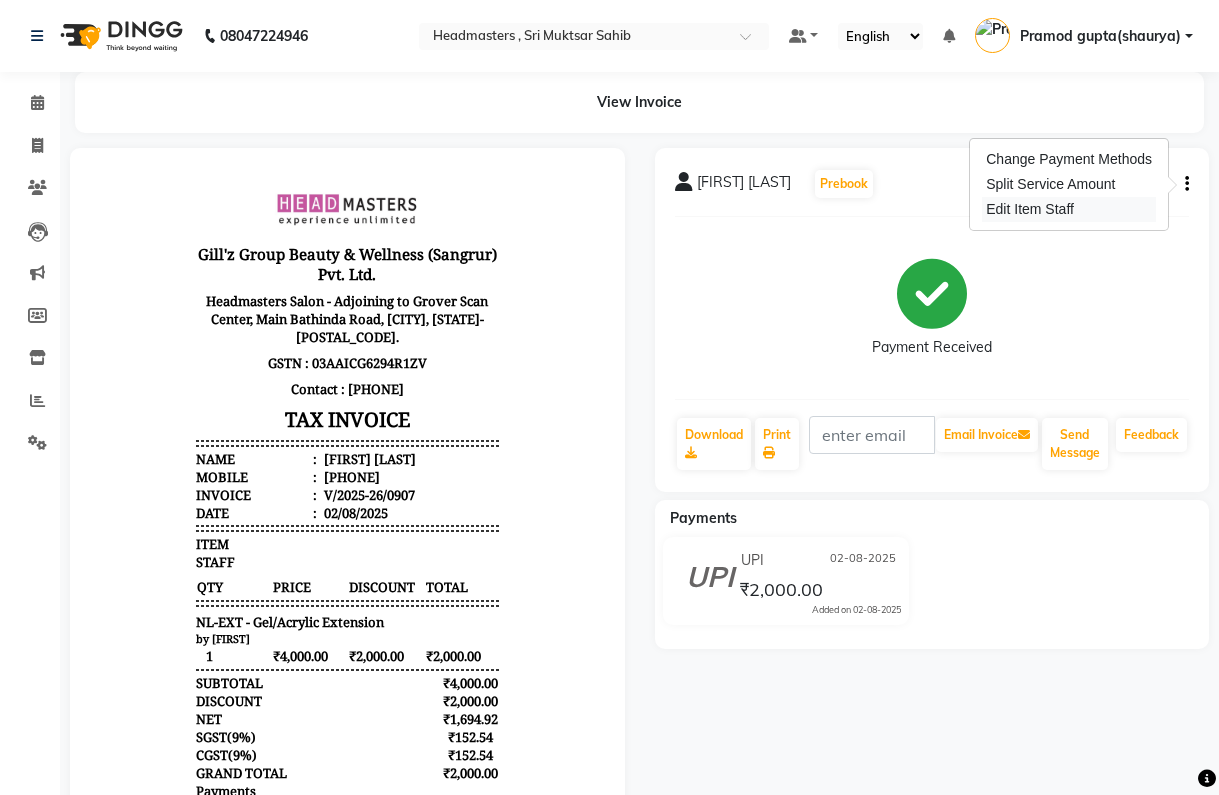 click on "Edit Item Staff" at bounding box center (1069, 209) 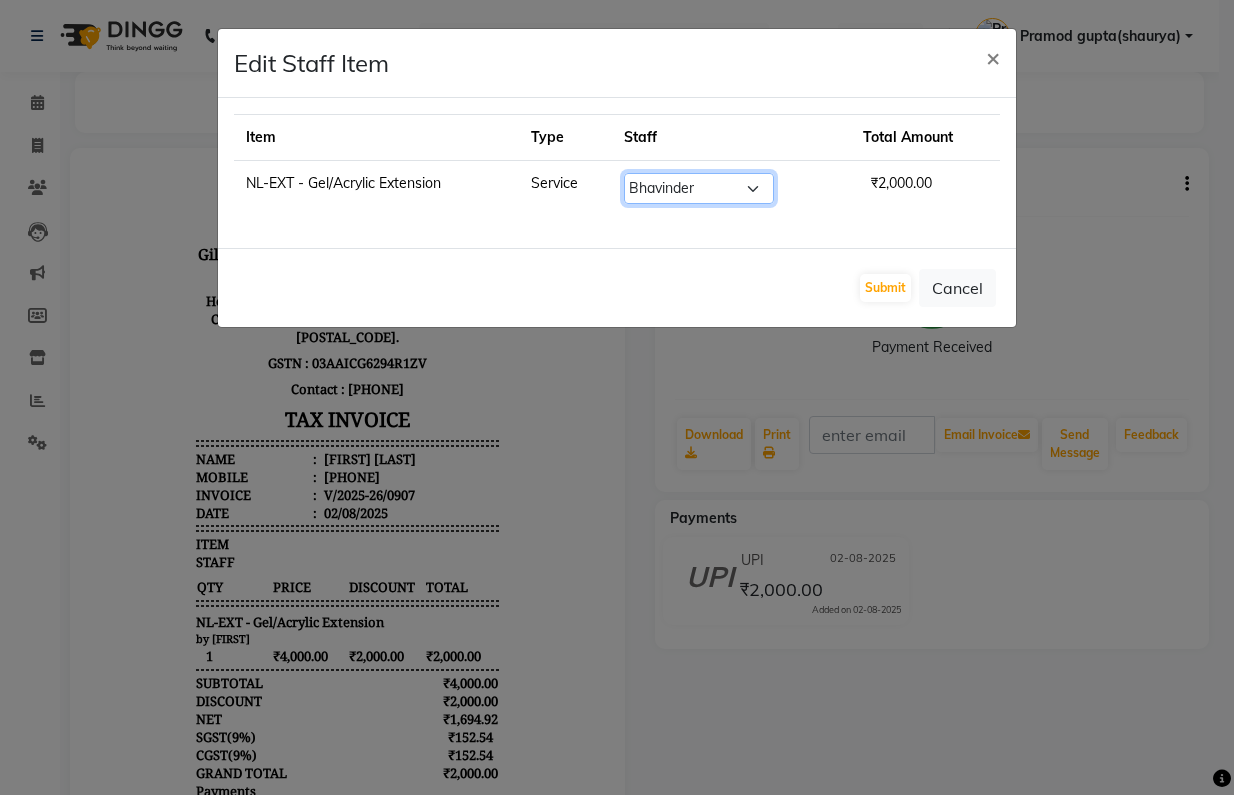 click on "Select  Bhavinder   Gurdeep singh   jasmail   jatin dhillon   Noor   Prabhjot kaur   Pramod gupta(shaurya)   Rahul   Sewak singh" 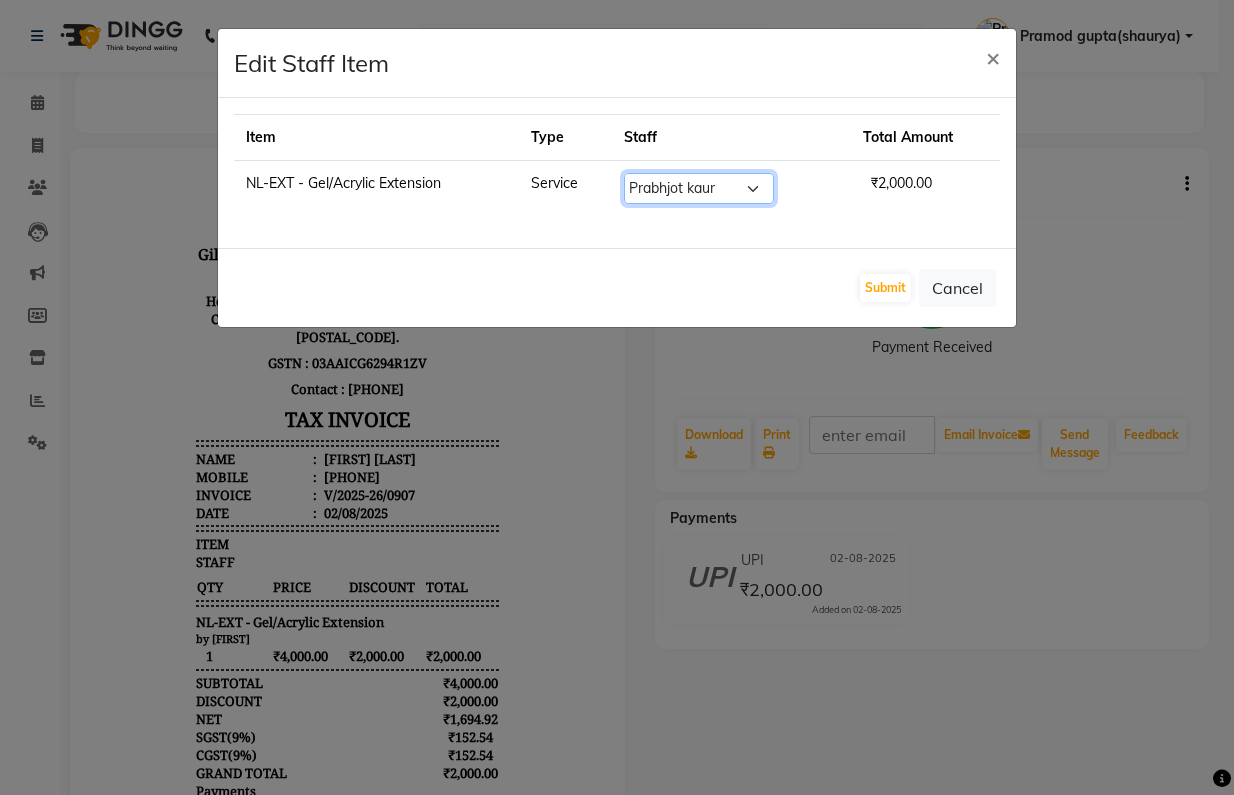 click on "Select  Bhavinder   Gurdeep singh   jasmail   jatin dhillon   Noor   Prabhjot kaur   Pramod gupta(shaurya)   Rahul   Sewak singh" 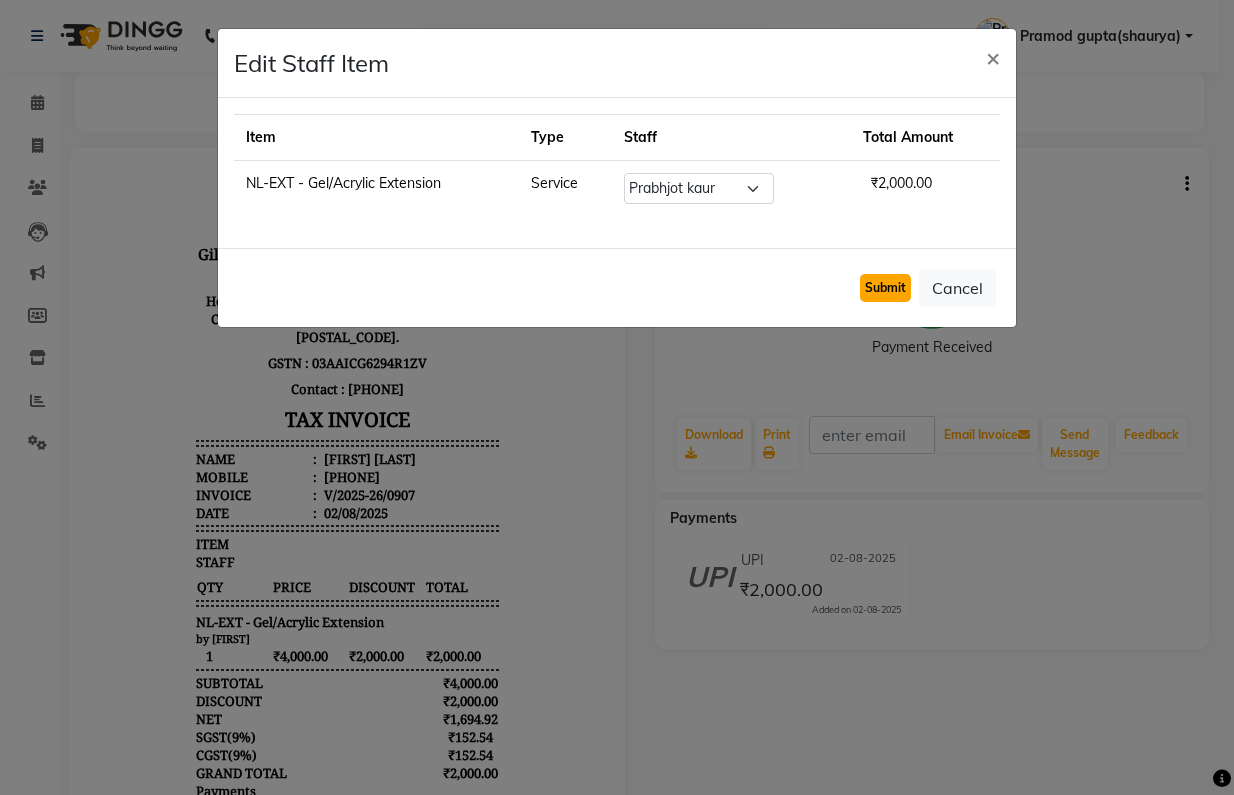click on "Submit" 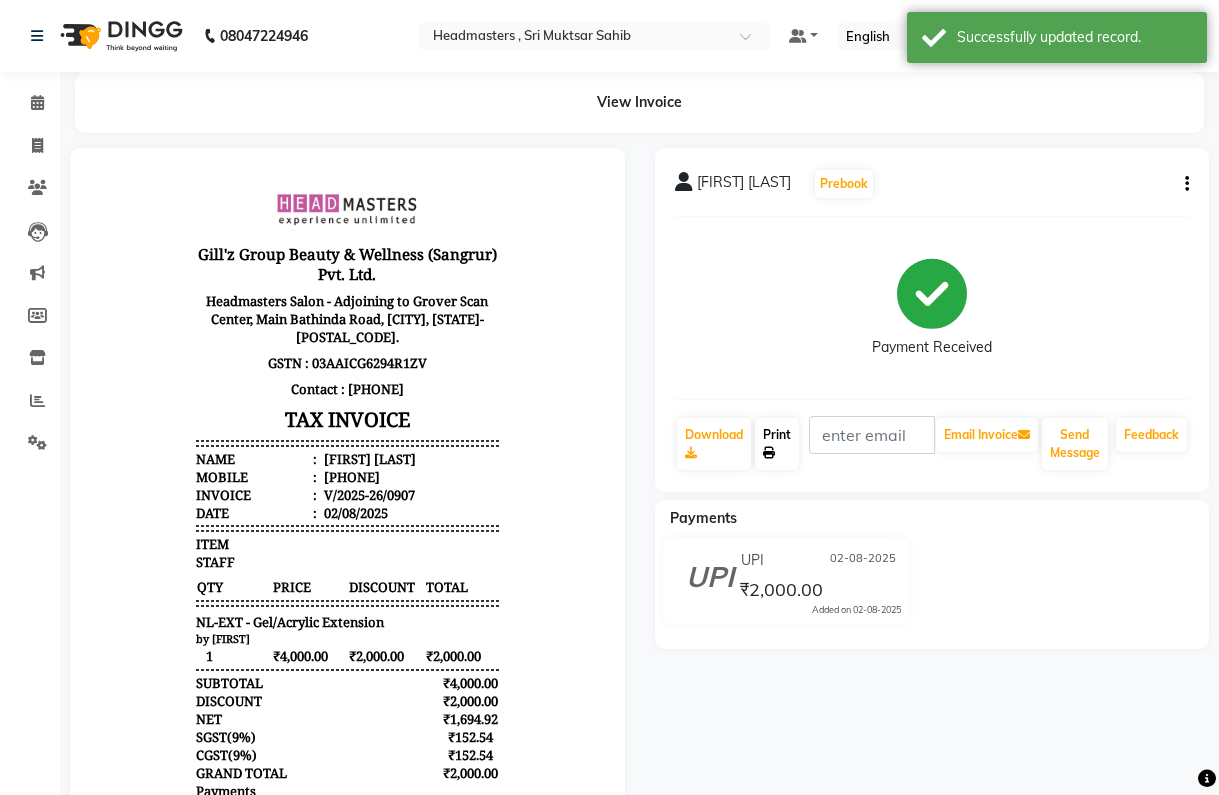 click on "Print" 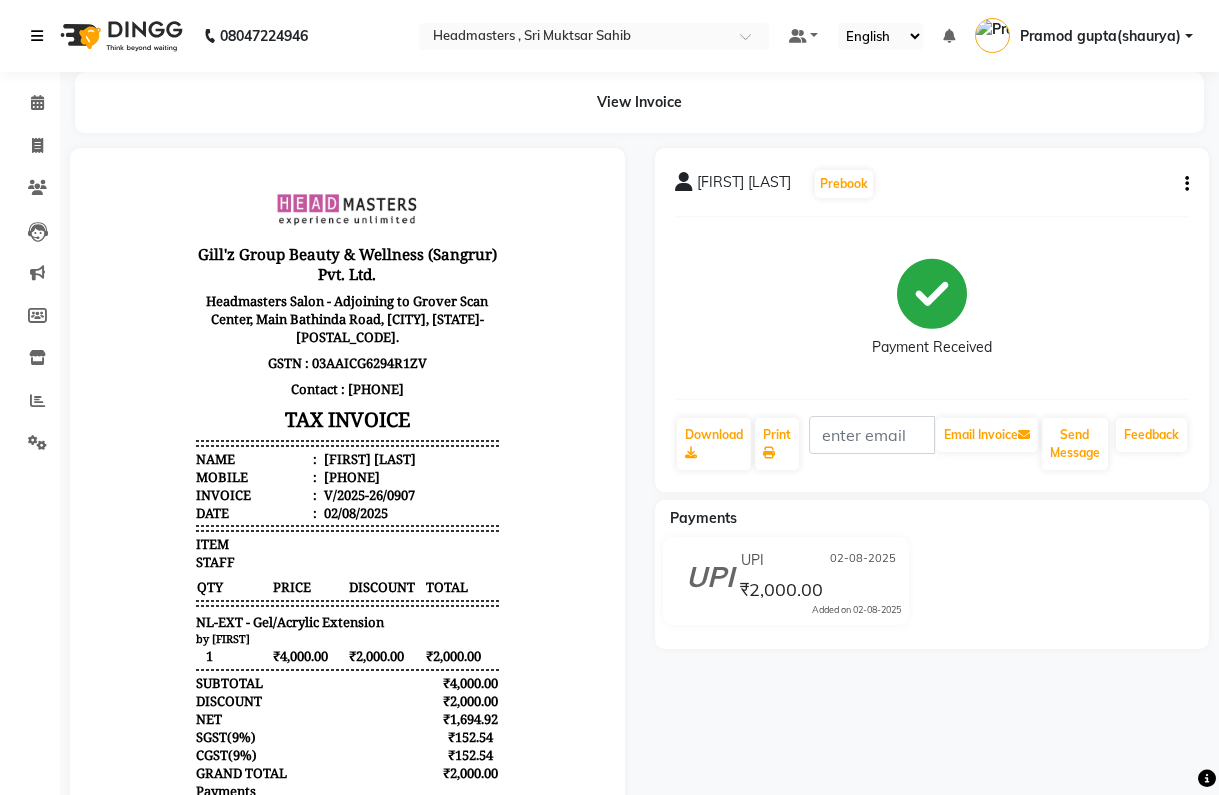 click at bounding box center [37, 36] 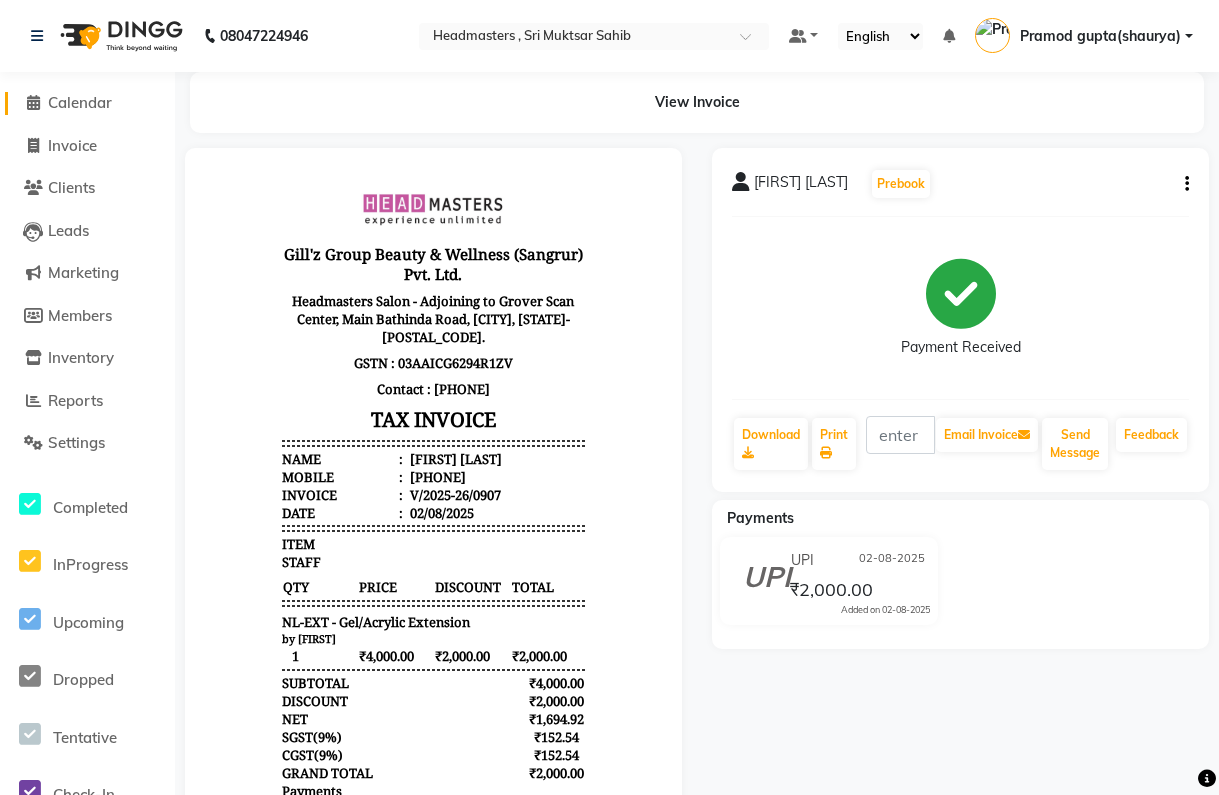 click 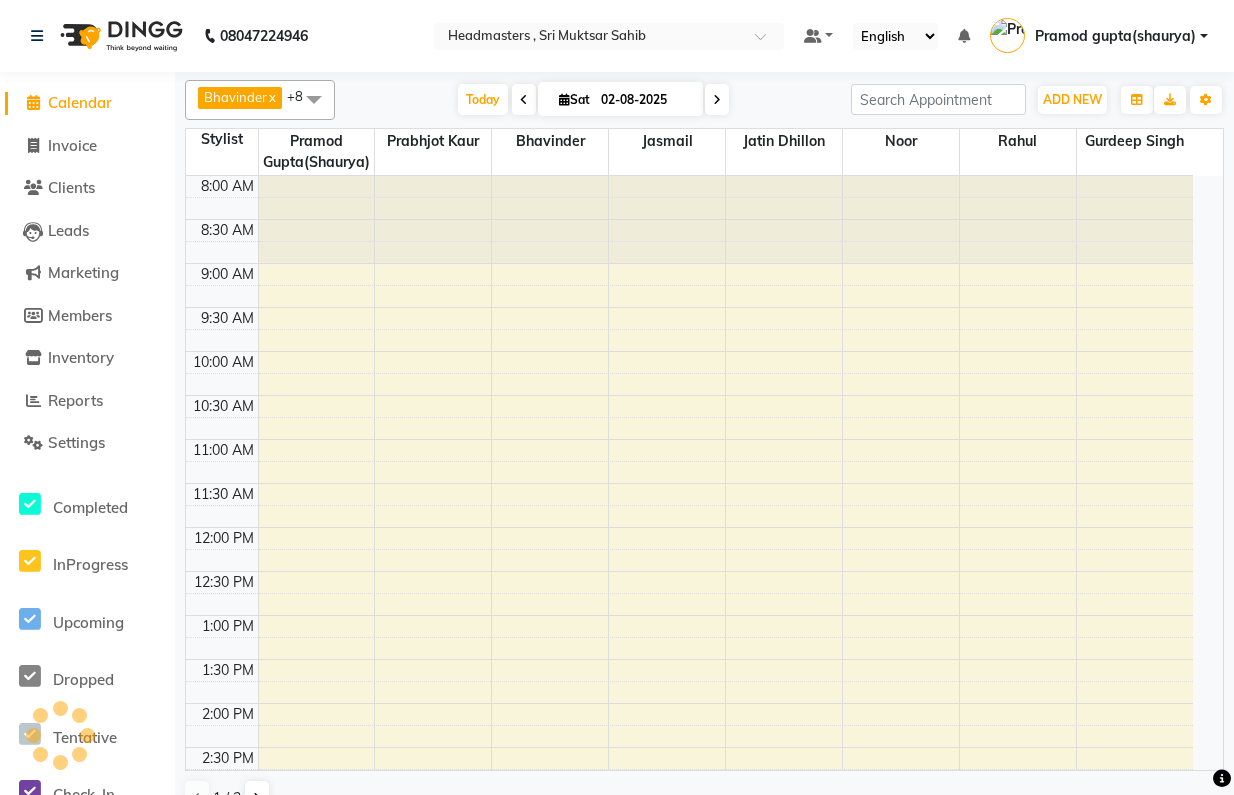 scroll, scrollTop: 0, scrollLeft: 0, axis: both 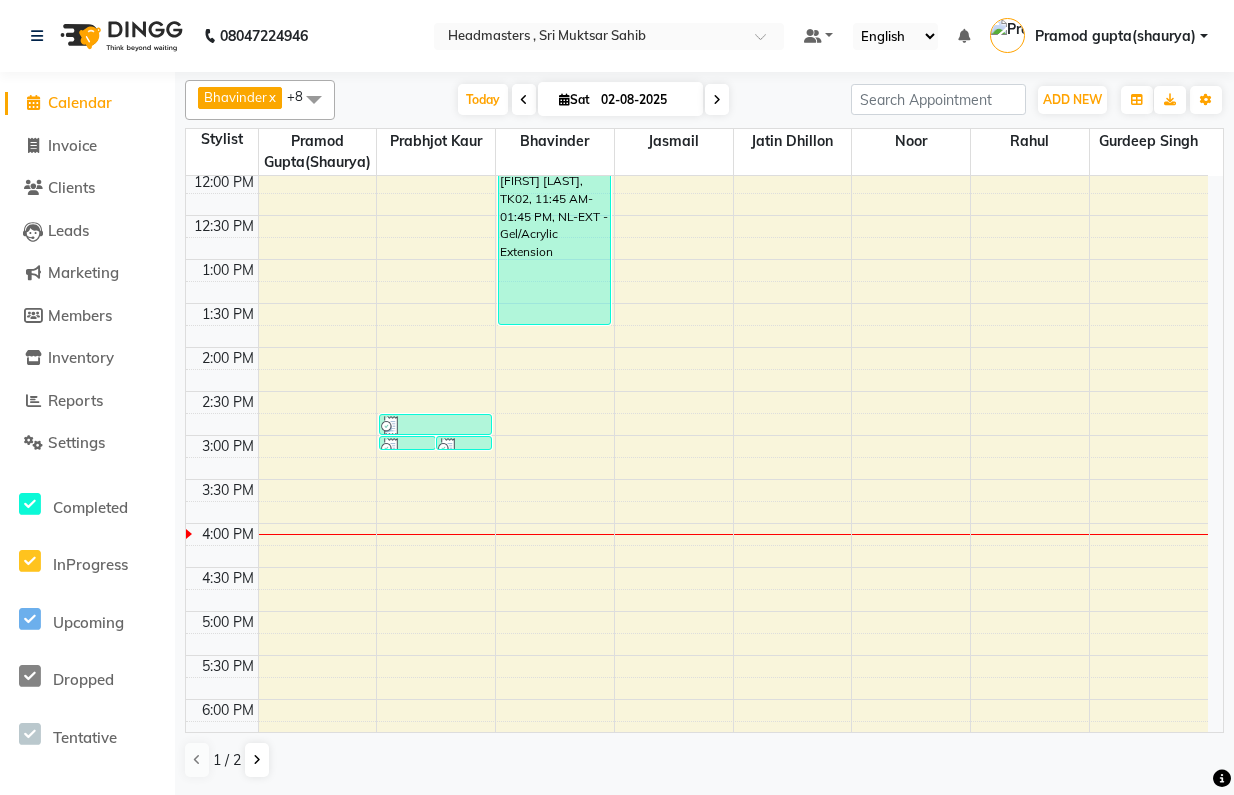 click on "8:00 AM 8:30 AM 9:00 AM 9:30 AM 10:00 AM 10:30 AM 11:00 AM 11:30 AM 12:00 PM 12:30 PM 1:00 PM 1:30 PM 2:00 PM 2:30 PM 3:00 PM 3:30 PM 4:00 PM 4:30 PM 5:00 PM 5:30 PM 6:00 PM 6:30 PM 7:00 PM 7:30 PM 8:00 PM 8:30 PM     BALJEET KAUR, TK03, 03:00 PM-03:05 PM, TH-FH - Forehead     BALJEET KAUR, TK03, 03:00 PM-03:05 PM, TH-UL - Upper lips     BALJEET KAUR, TK03, 02:45 PM-03:00 PM, TH-EB - Eyebrows     SARVNOOR SANDHU, TK02, 11:45 AM-01:45 PM, NL-EXT - Gel/Acrylic Extension     BABAL, TK01, 09:15 AM-10:00 AM, SCL - Shampoo and conditioner (with natural dry)" at bounding box center (697, 391) 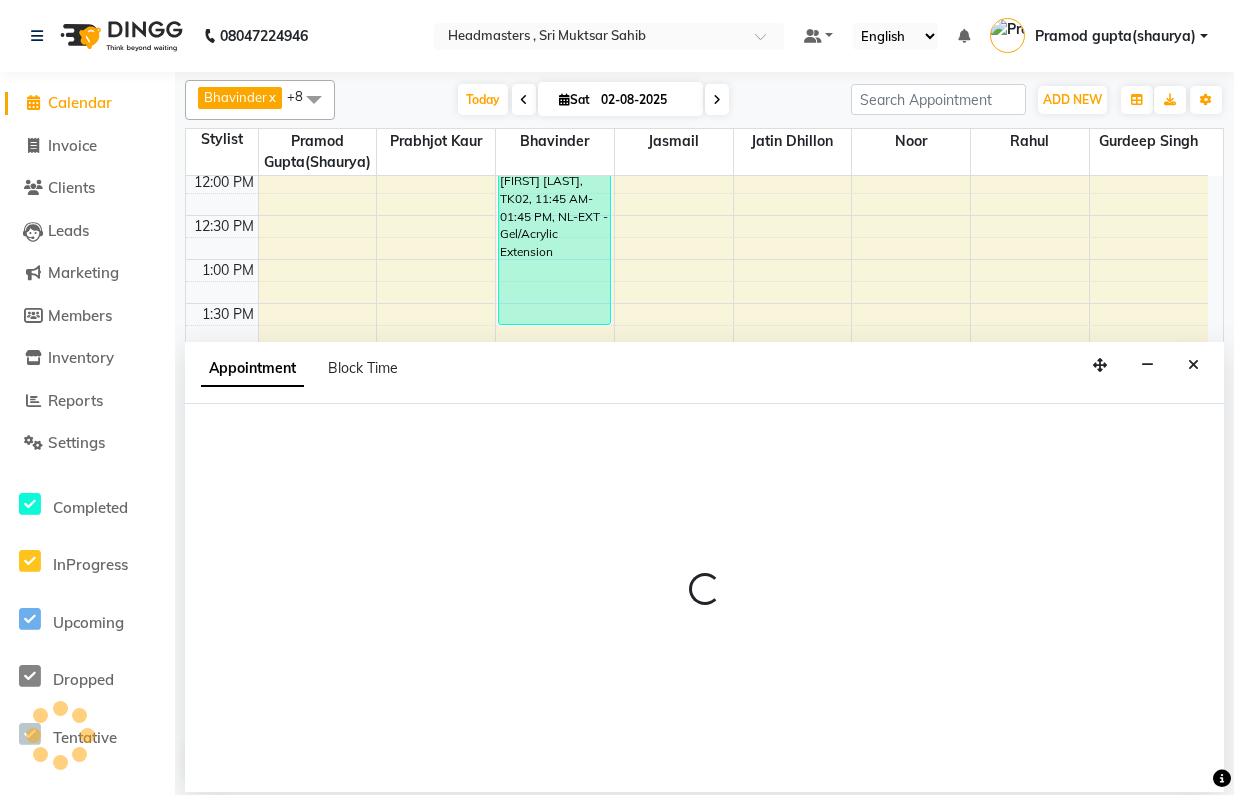 select on "86642" 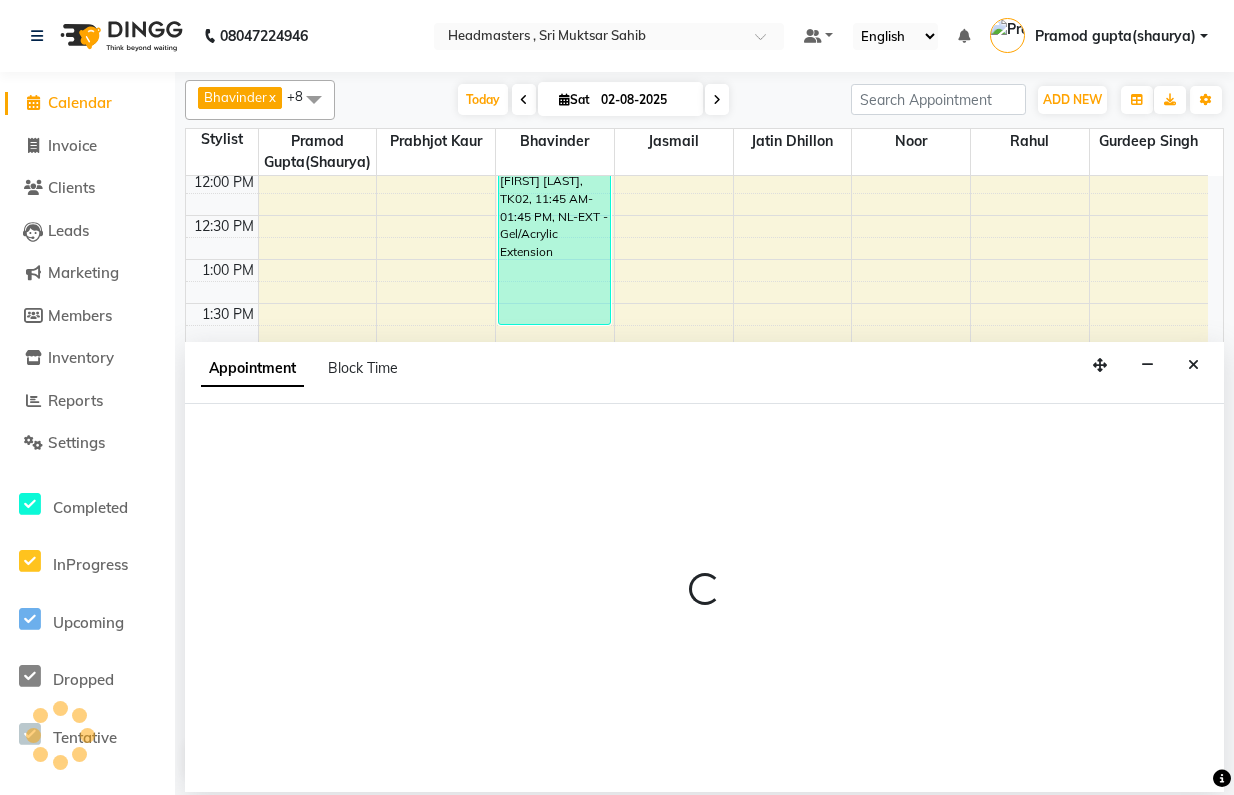 select on "900" 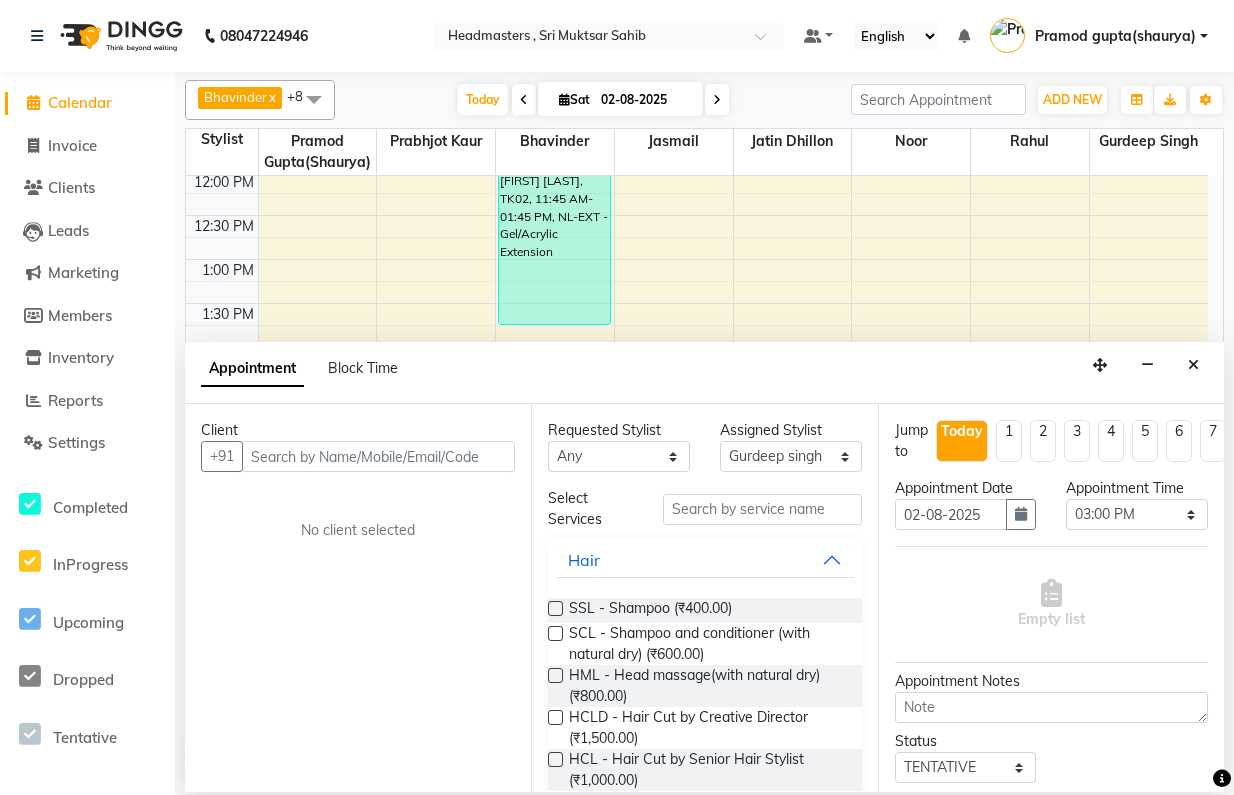 click at bounding box center [378, 456] 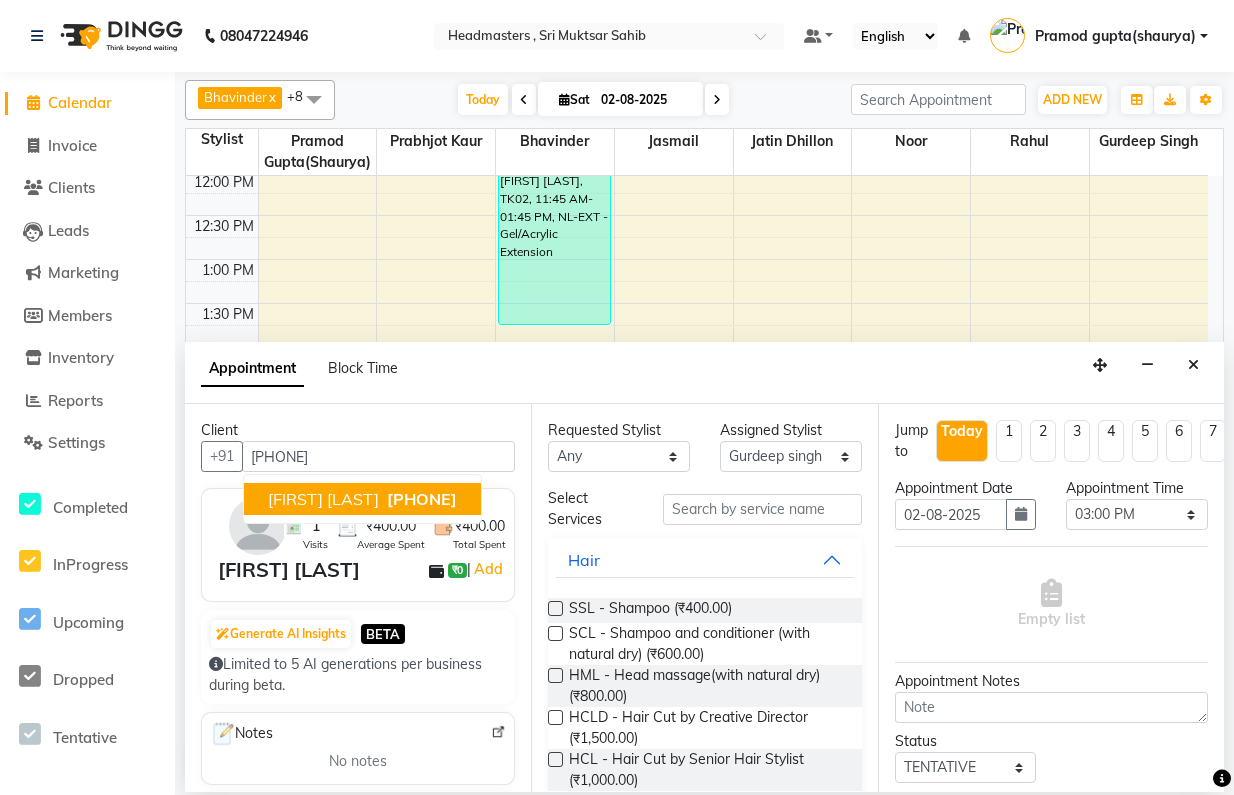 type on "9878493940" 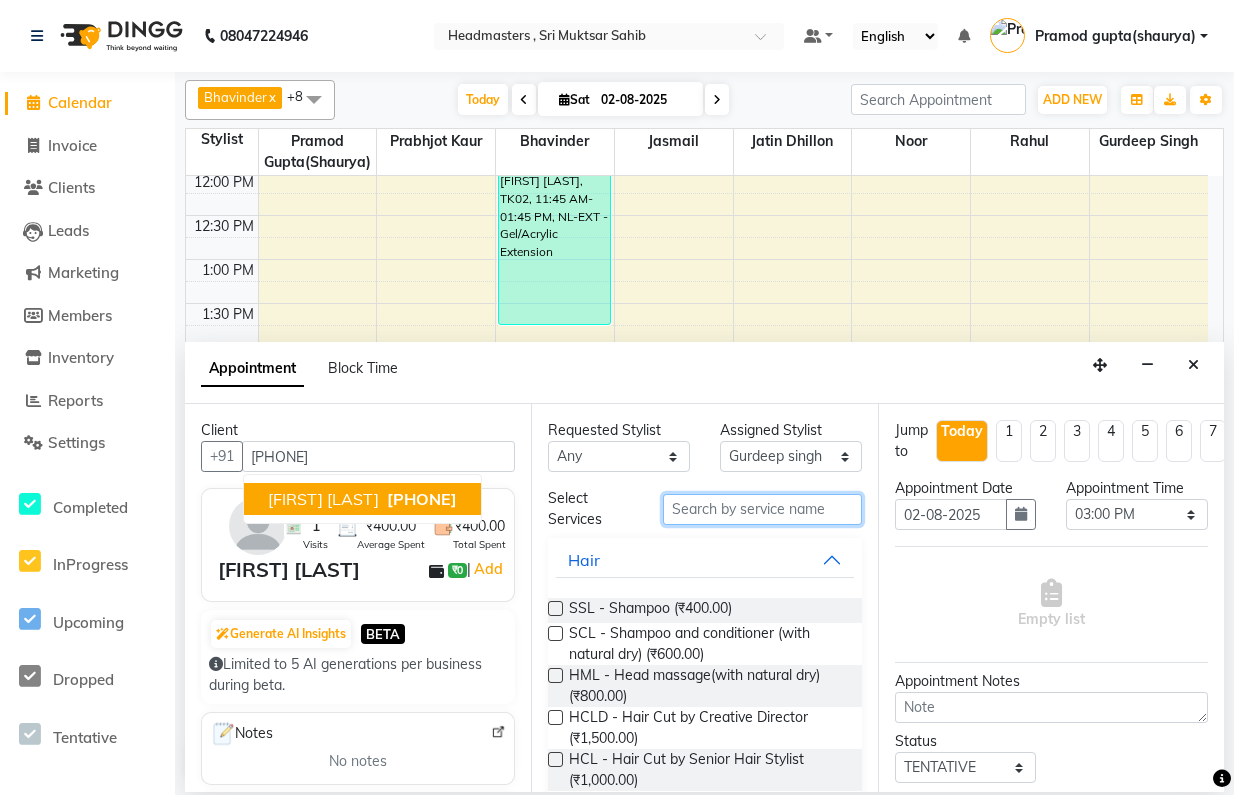 click at bounding box center [762, 509] 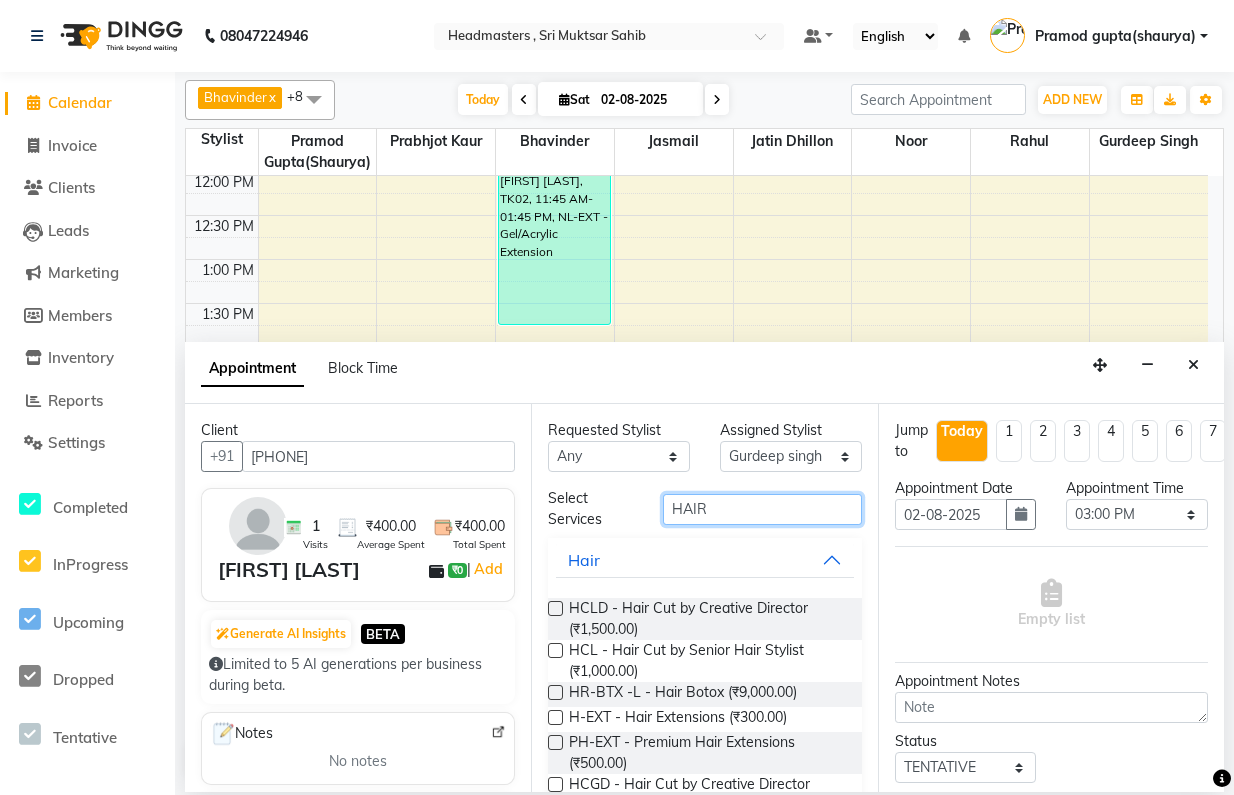 type on "HAIR" 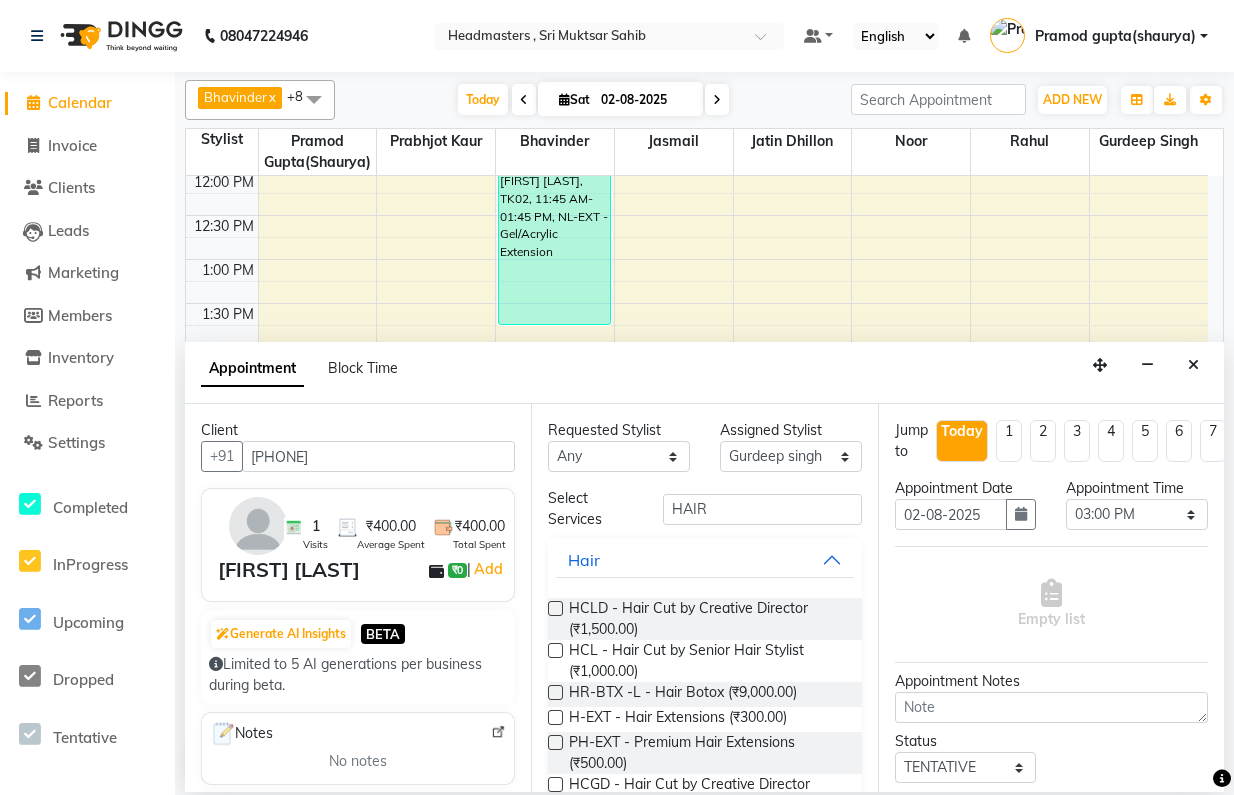 click at bounding box center [555, 608] 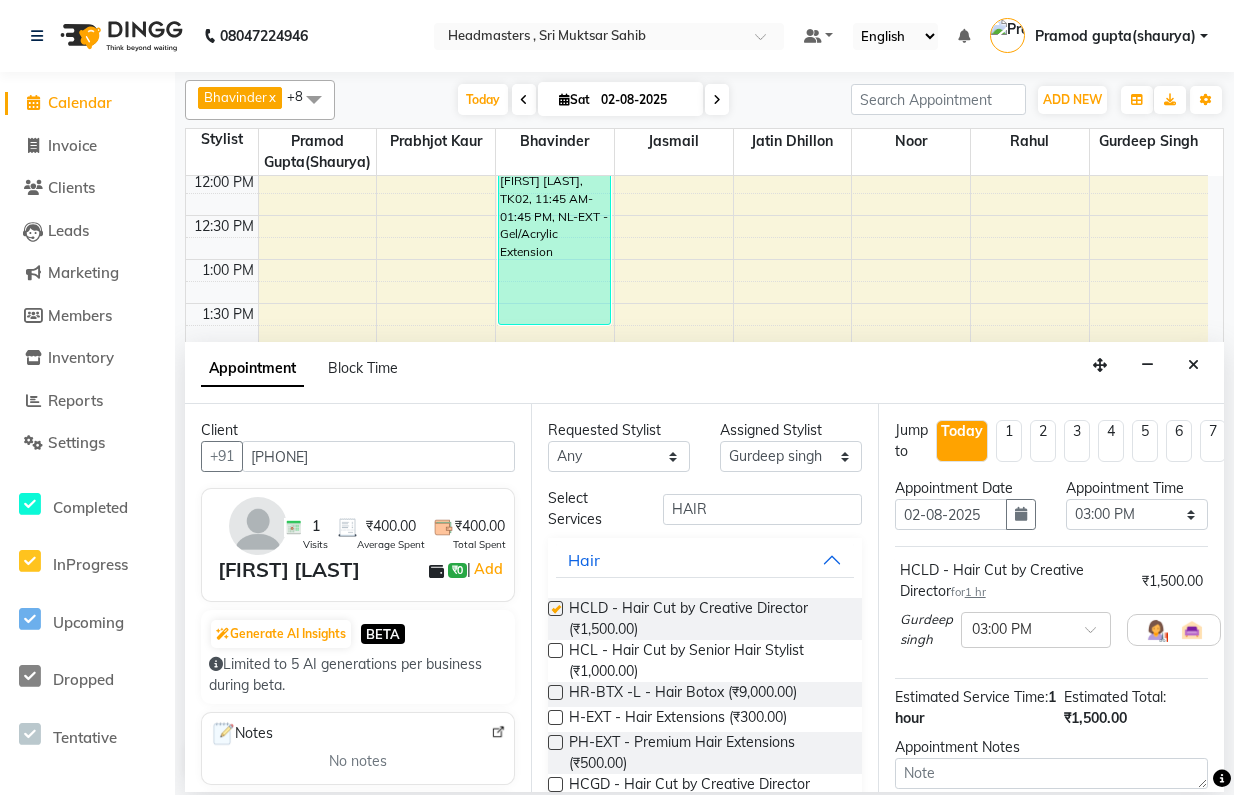 checkbox on "false" 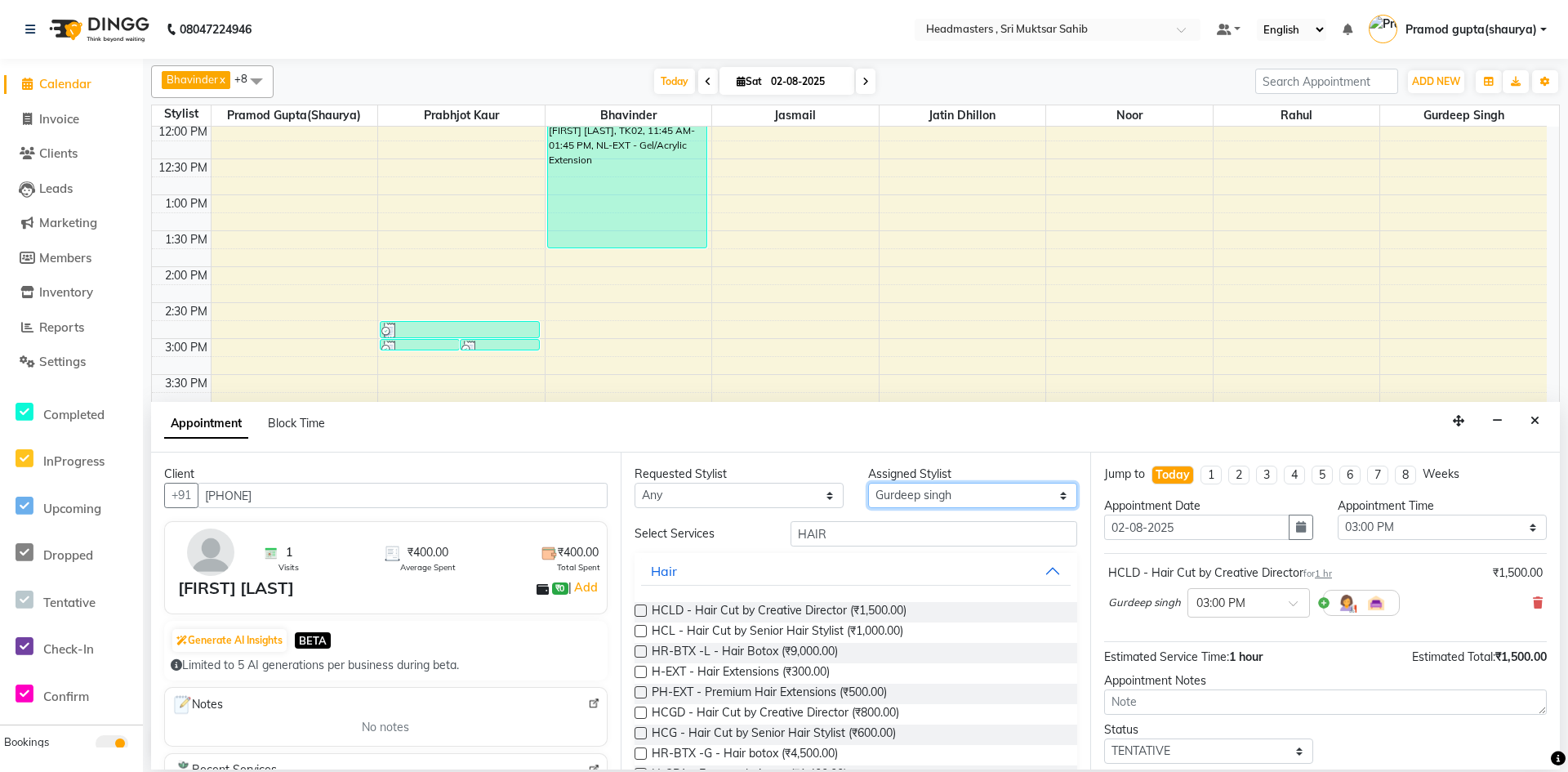 click on "Select Bhavinder Gurdeep singh jasmail jatin dhillon Noor Prabhjot kaur Pramod gupta(shaurya) Rahul Sewak singh" at bounding box center (973, 495) 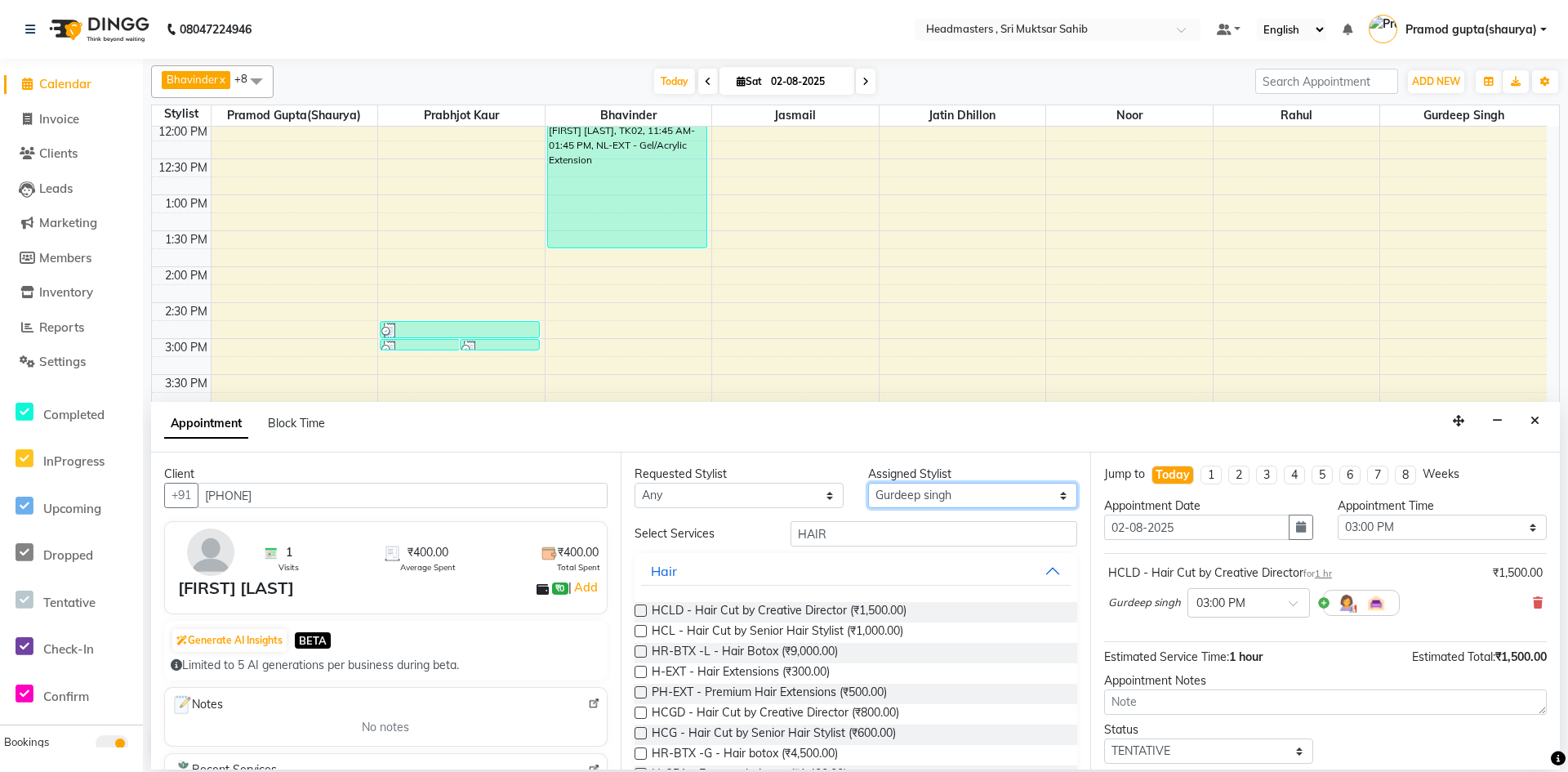 select on "85125" 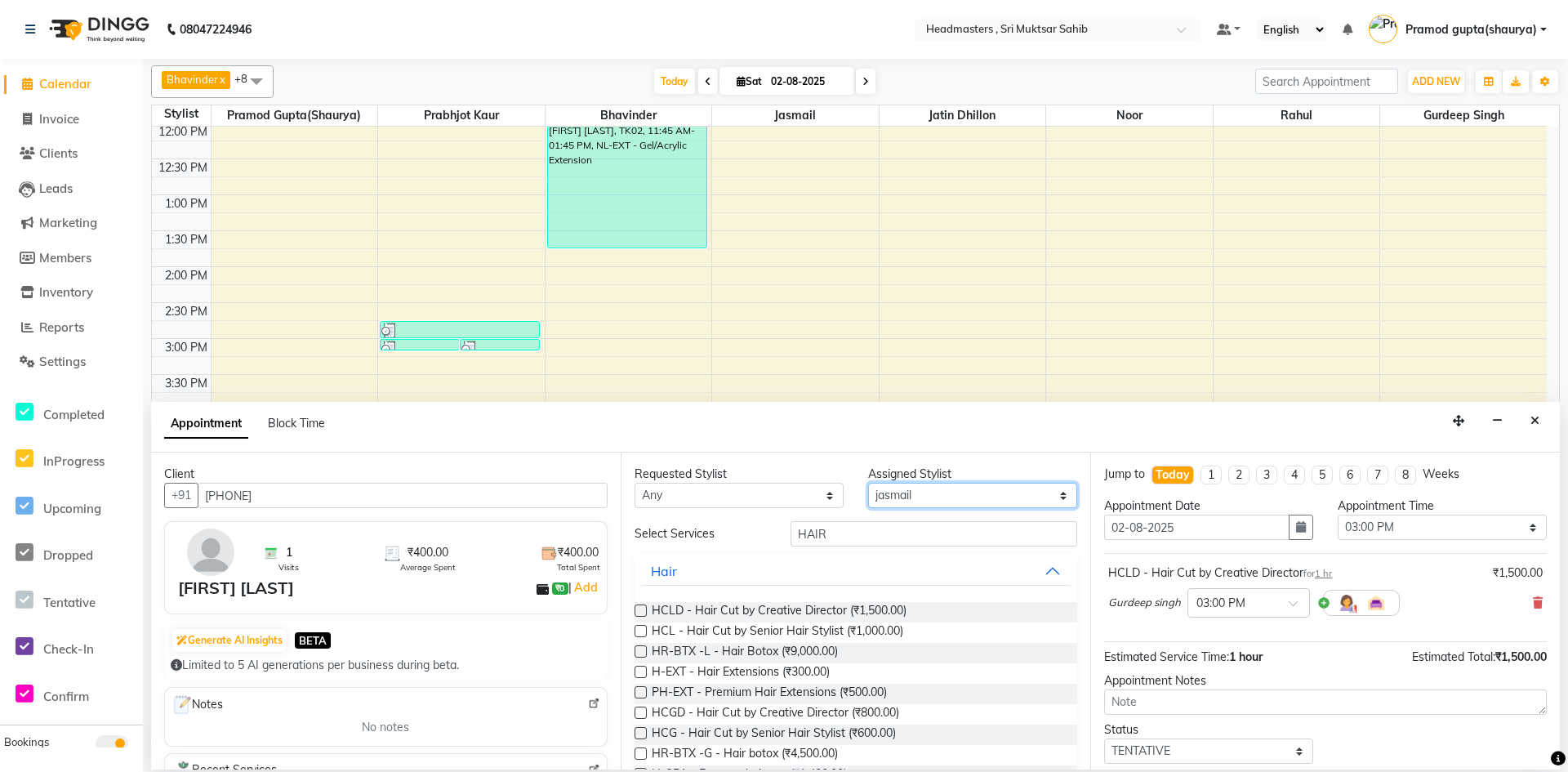 click on "Select Bhavinder Gurdeep singh jasmail jatin dhillon Noor Prabhjot kaur Pramod gupta(shaurya) Rahul Sewak singh" at bounding box center (973, 495) 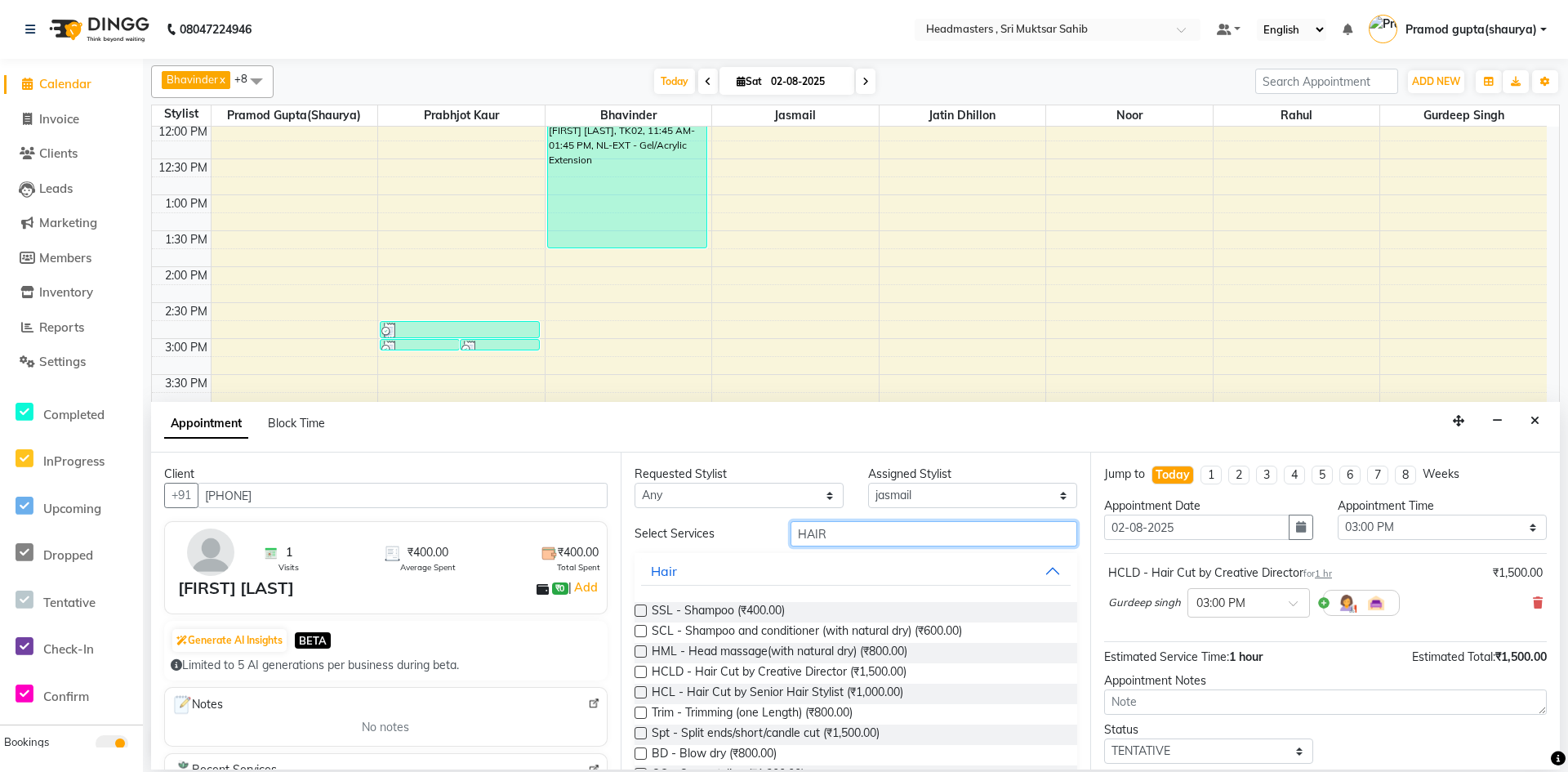 click on "HAIR" at bounding box center [933, 533] 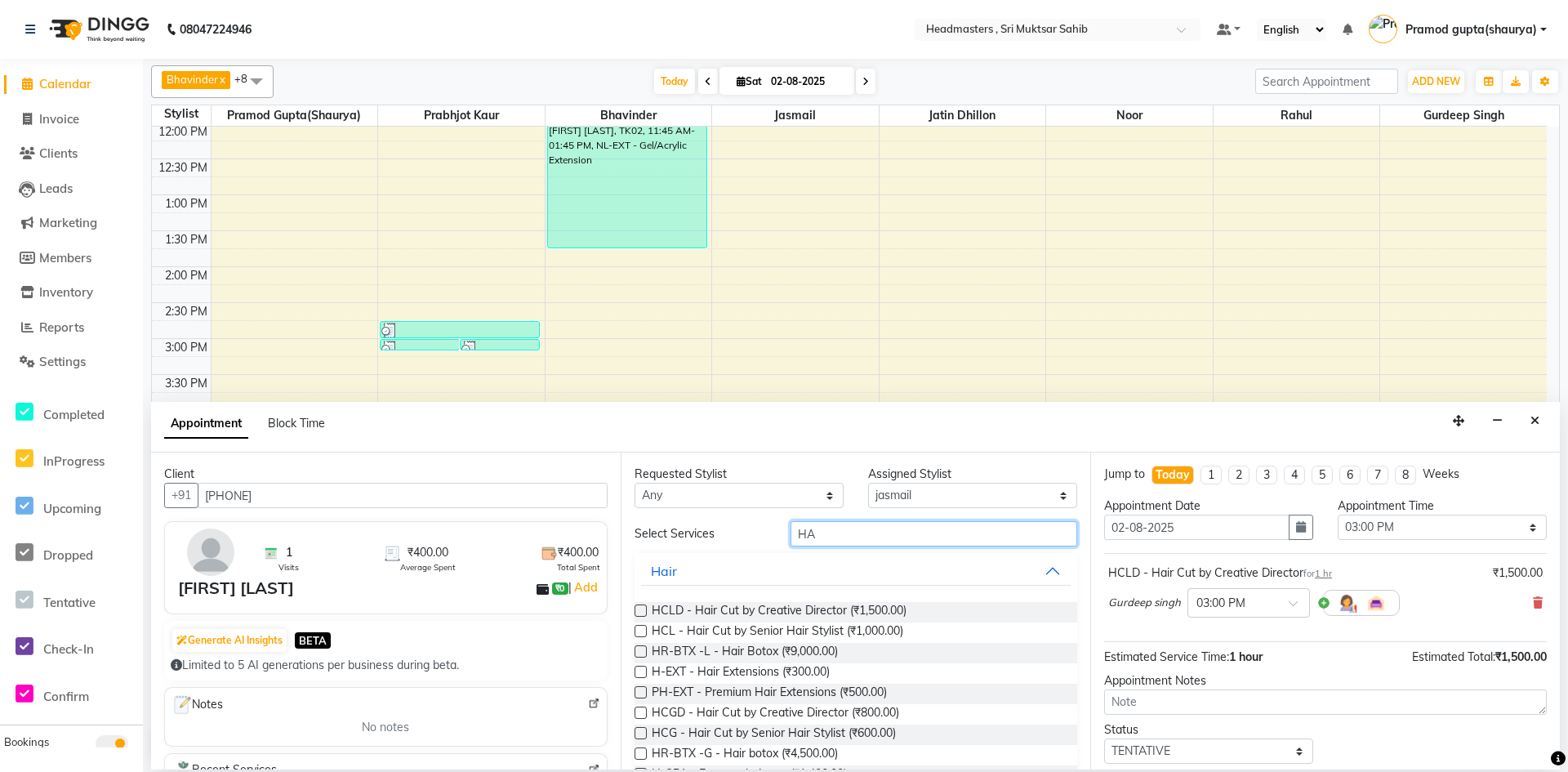 type on "H" 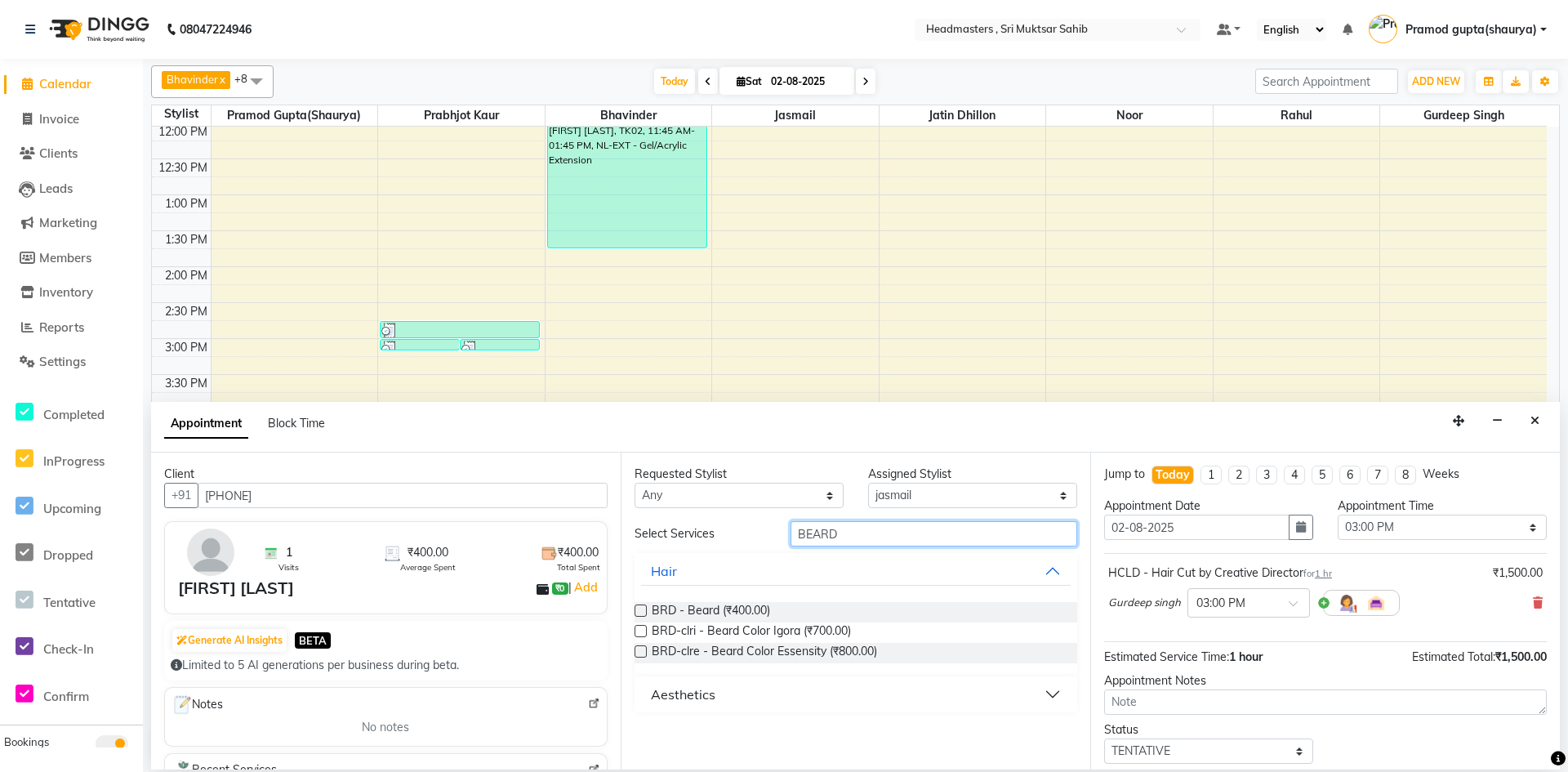 type on "BEARD" 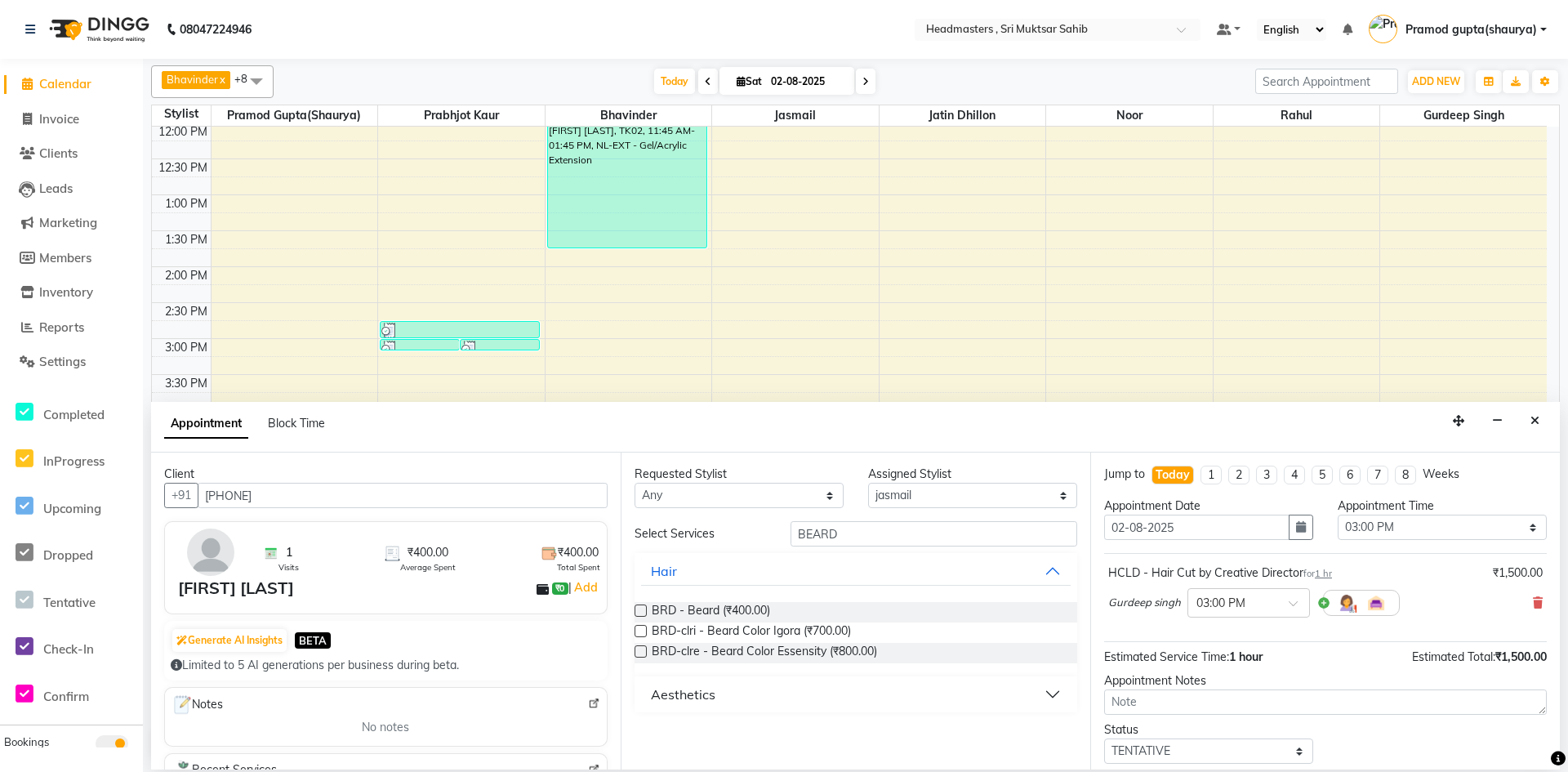 click at bounding box center [640, 610] 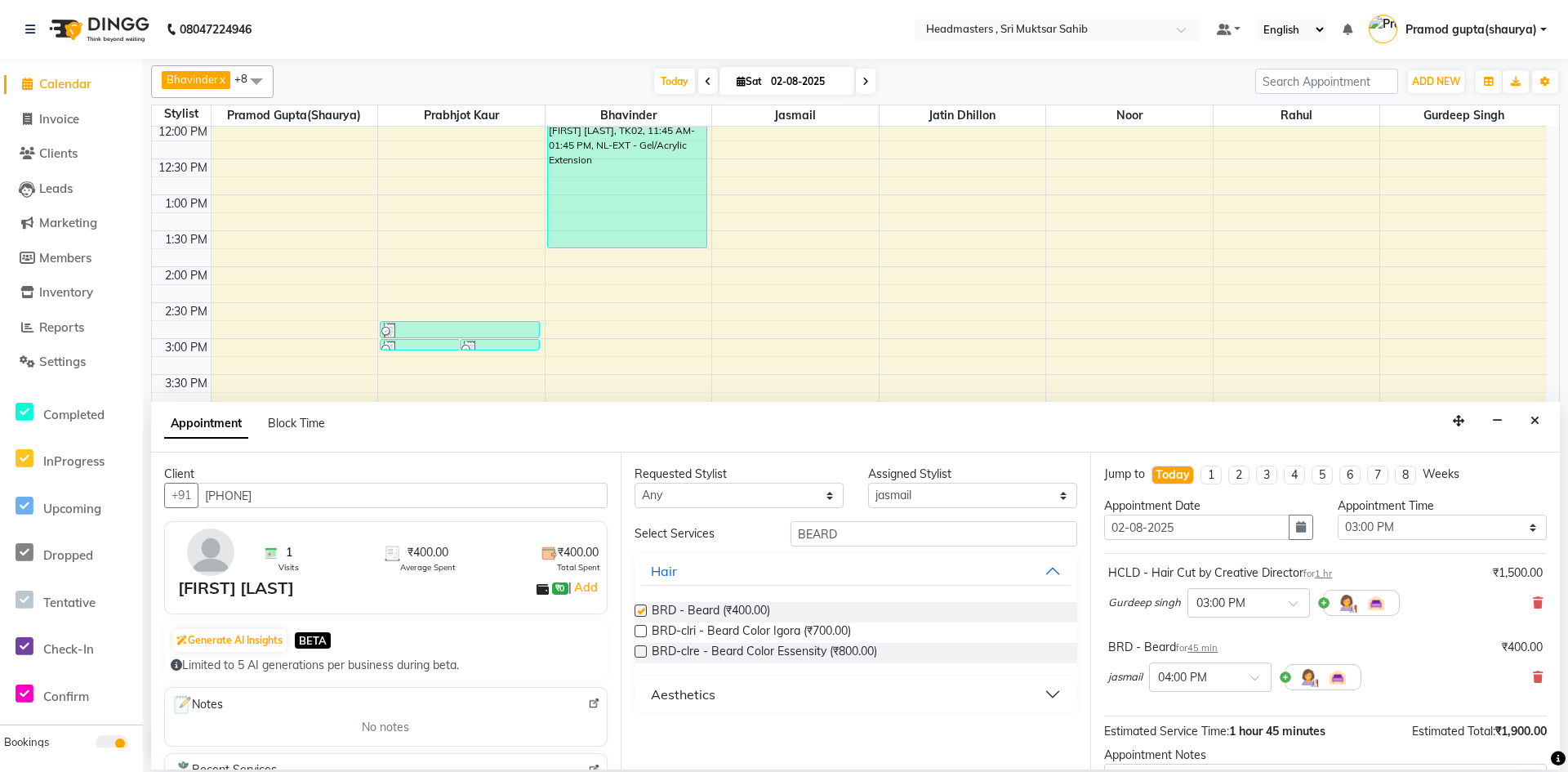 checkbox on "false" 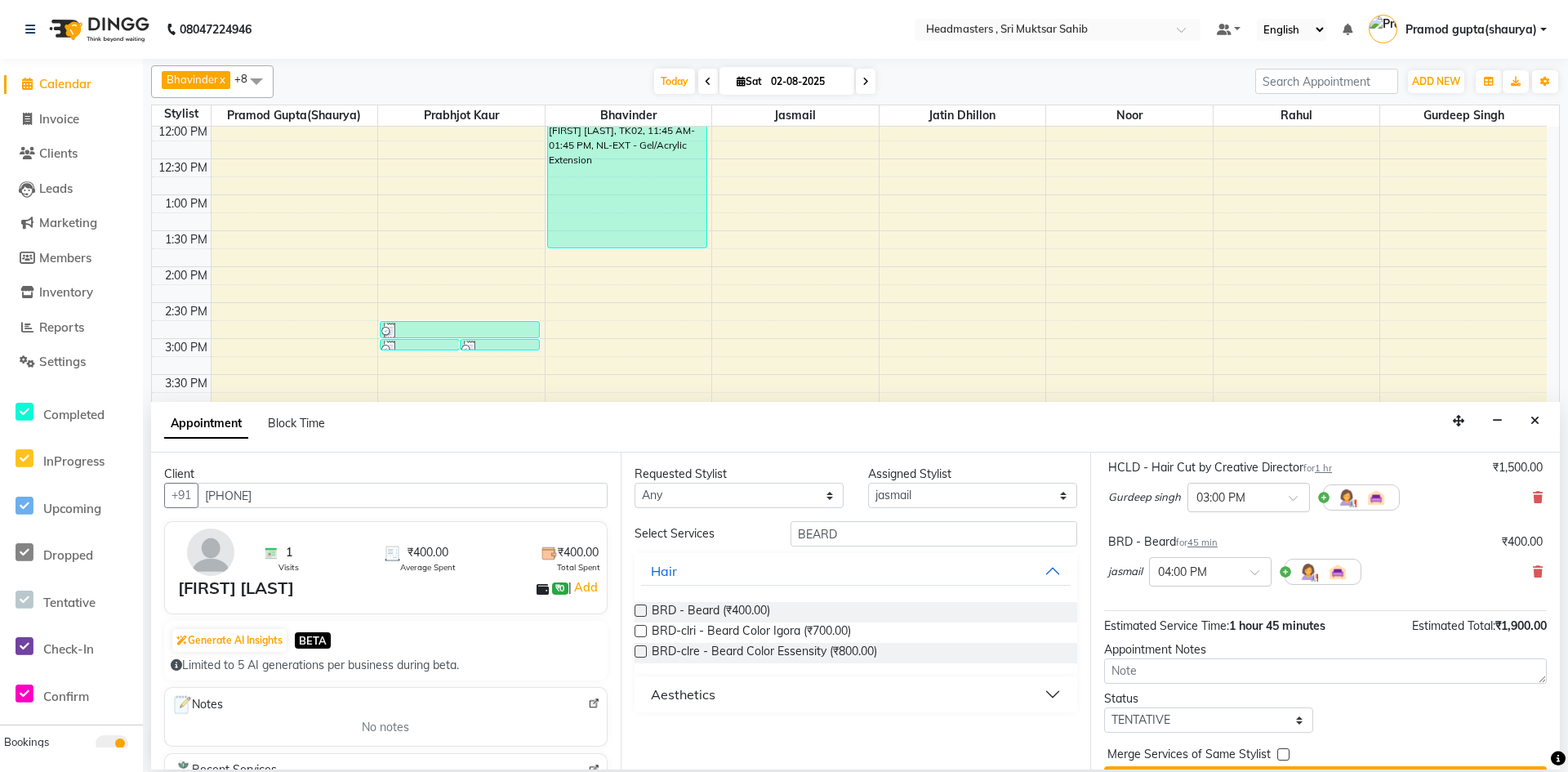 scroll, scrollTop: 145, scrollLeft: 0, axis: vertical 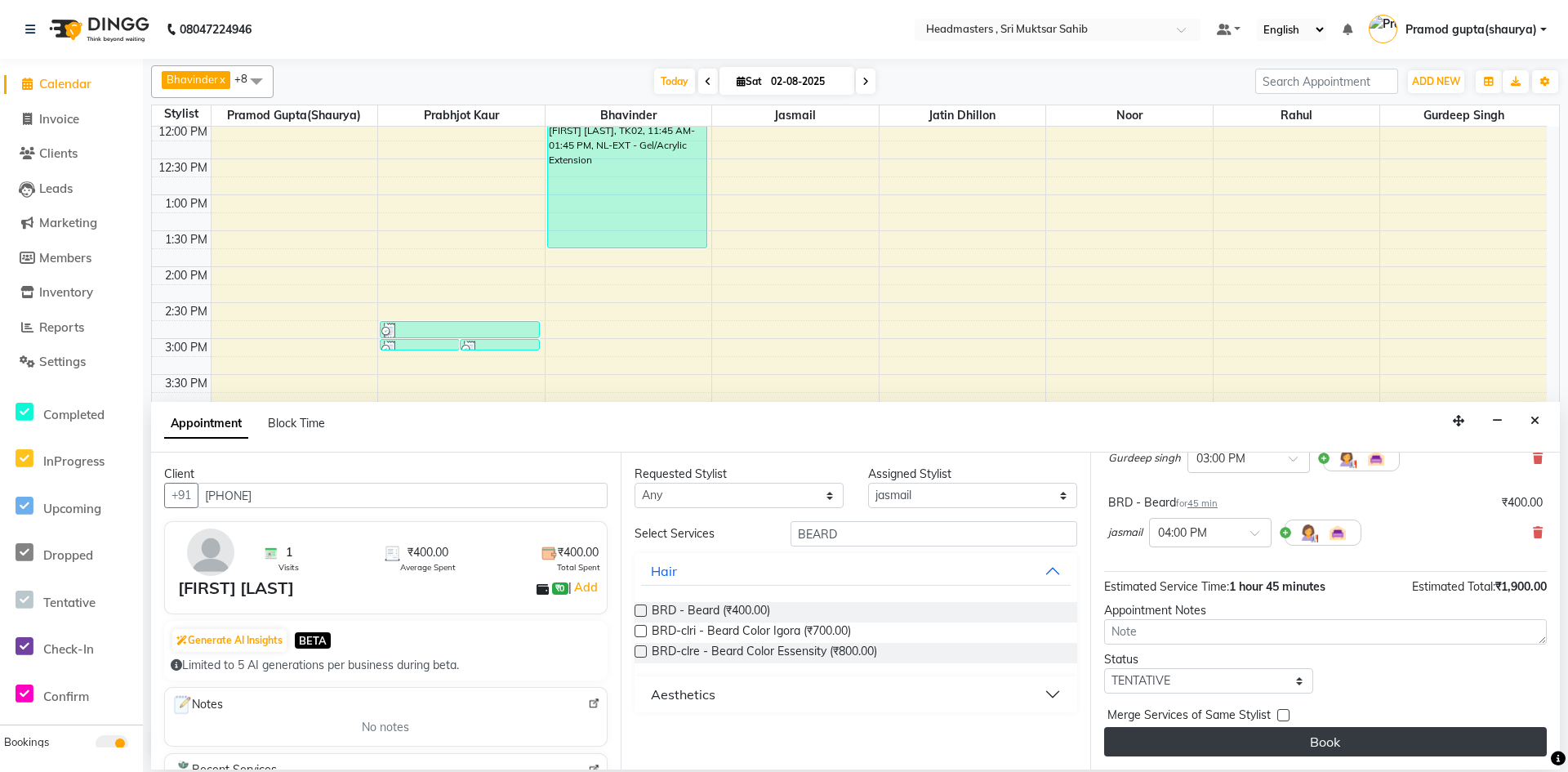 click on "Book" at bounding box center (1325, 742) 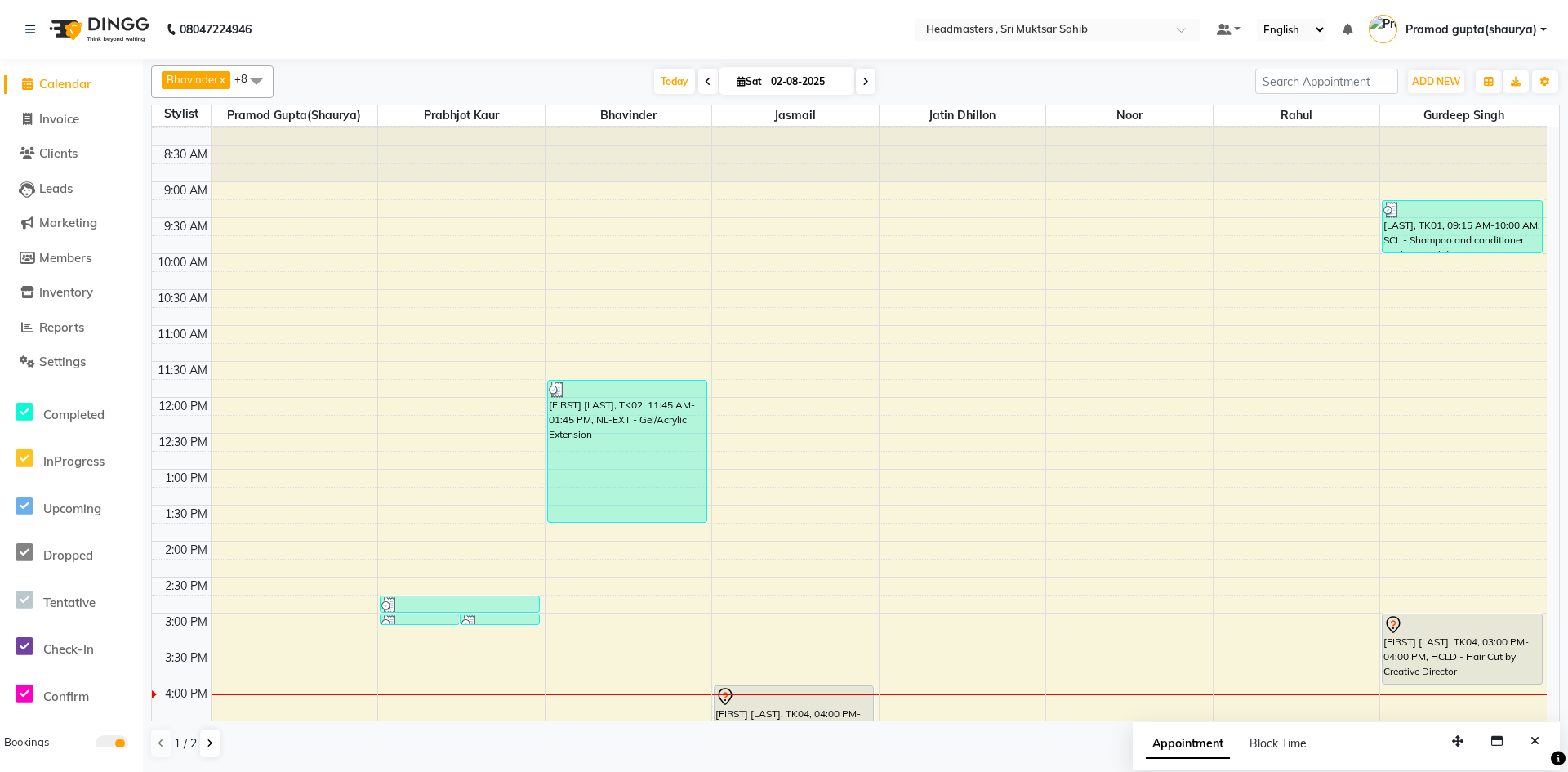 scroll, scrollTop: 12, scrollLeft: 0, axis: vertical 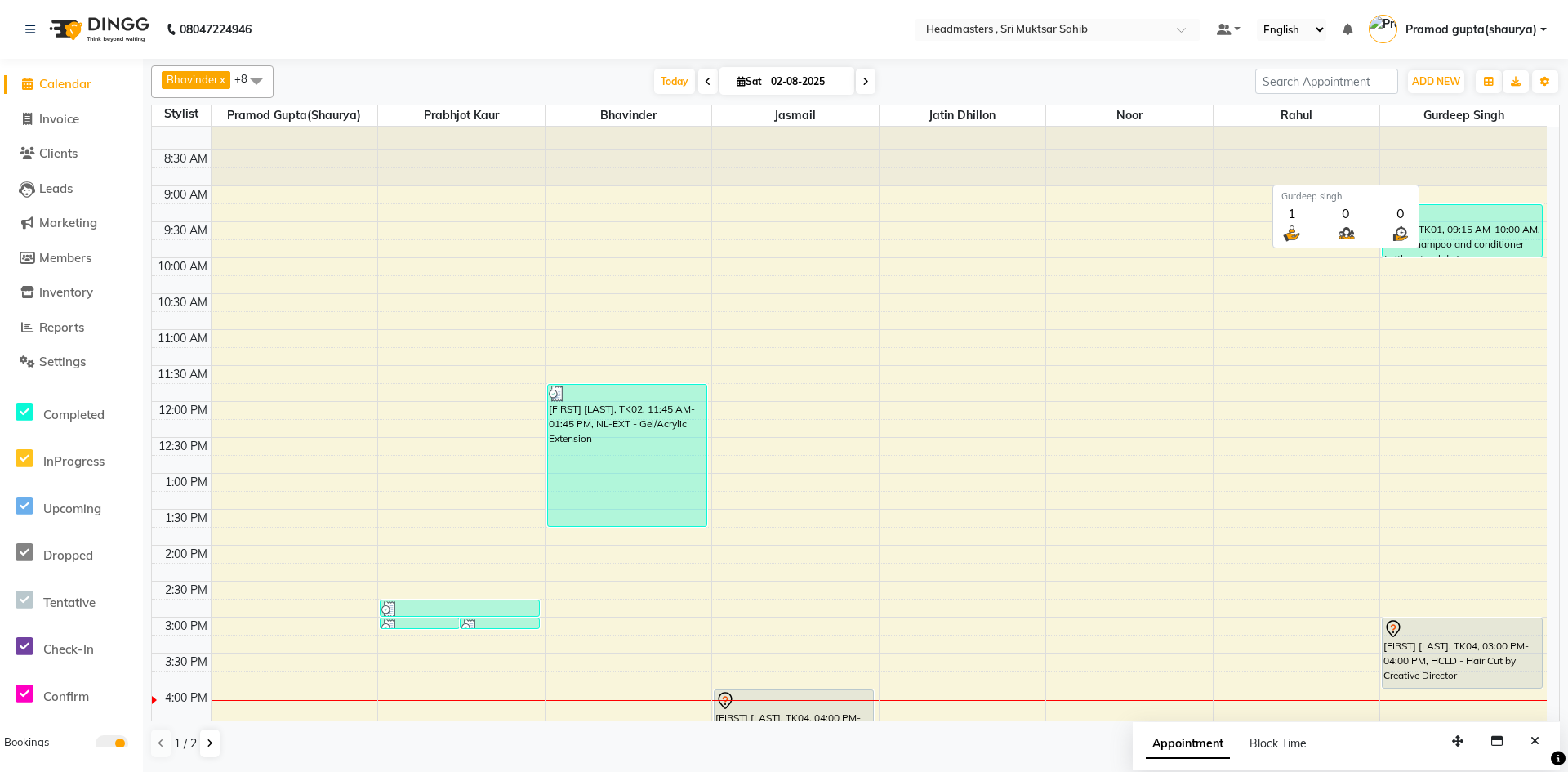 click on "Gurdeep singh" at bounding box center [1463, 115] 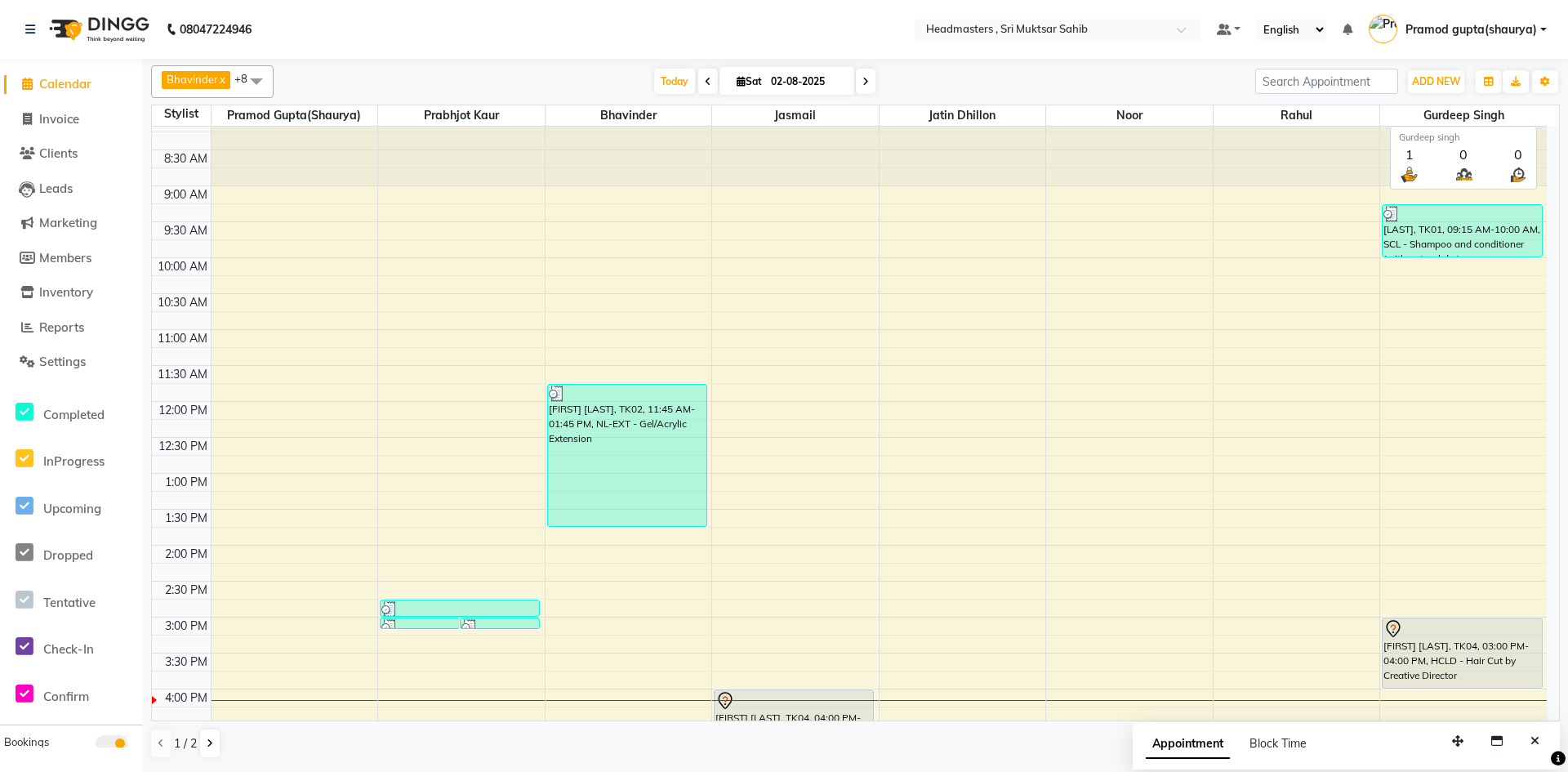 click on "Gurdeep singh" at bounding box center (1463, 115) 